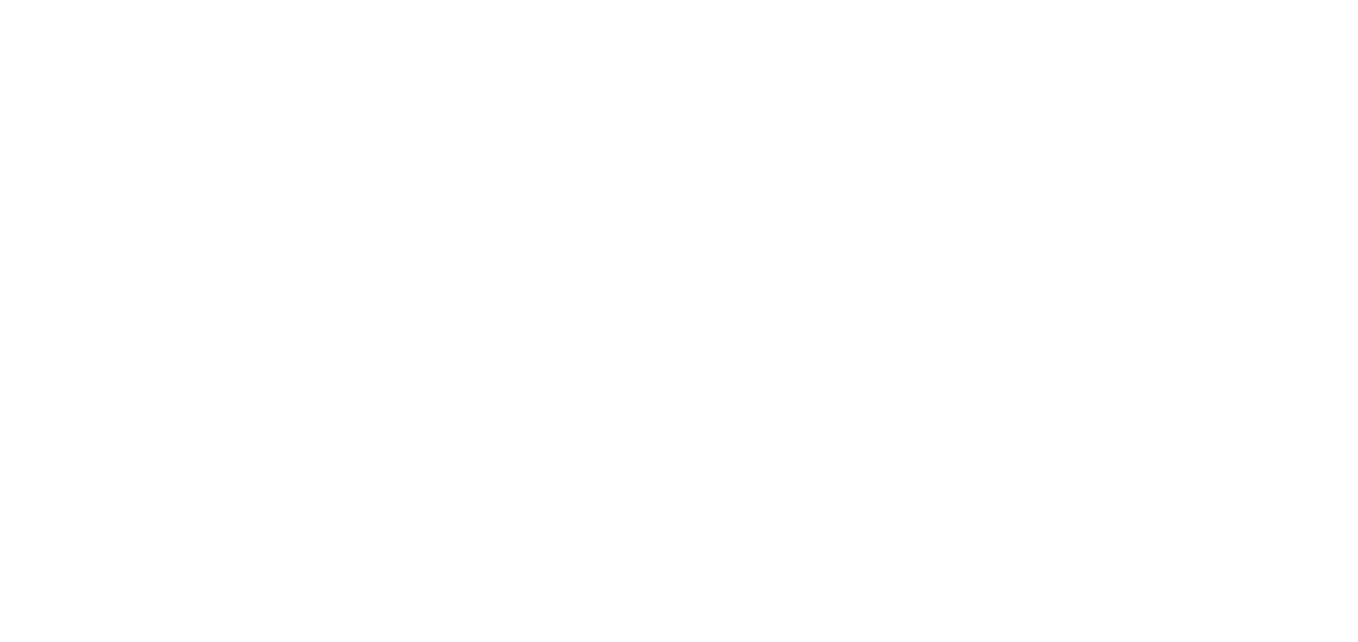 scroll, scrollTop: 0, scrollLeft: 0, axis: both 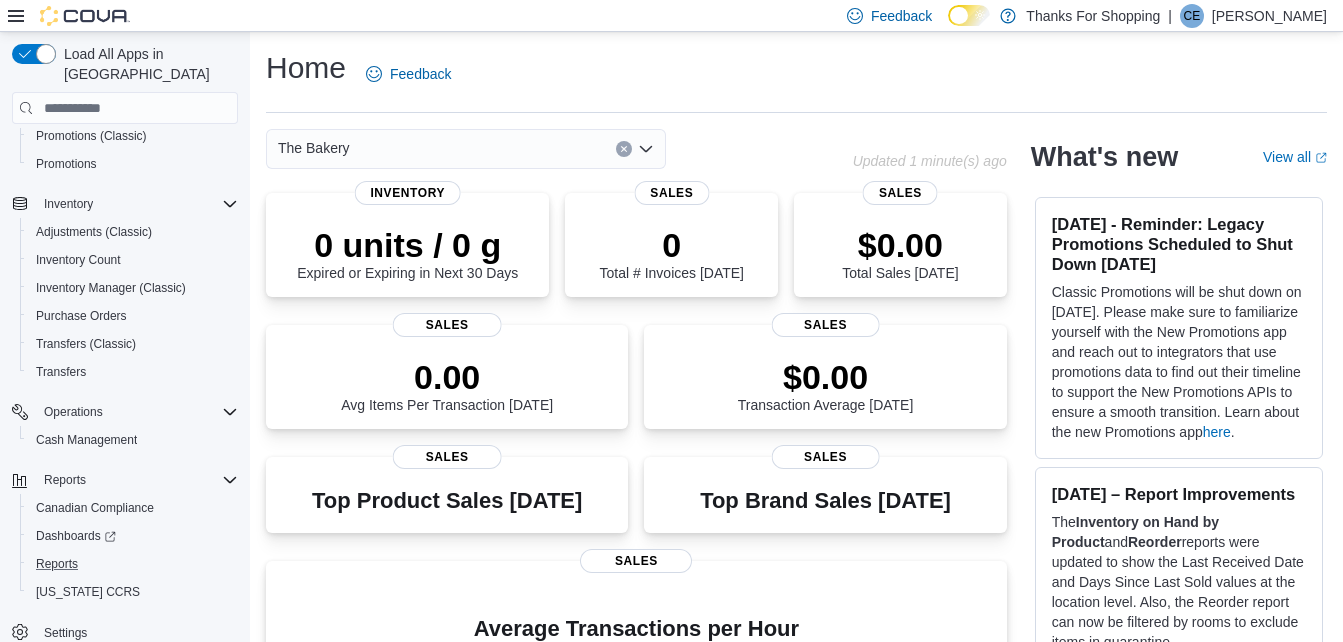 drag, startPoint x: 92, startPoint y: 543, endPoint x: 386, endPoint y: 414, distance: 321.05606 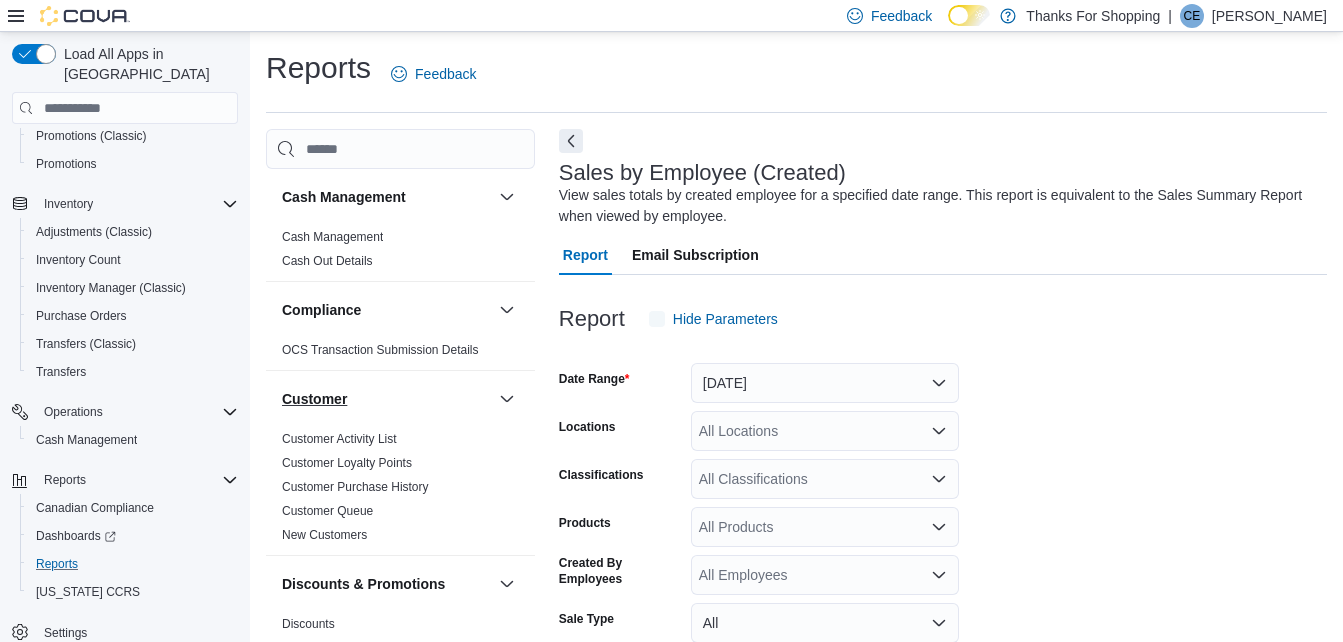 scroll, scrollTop: 32, scrollLeft: 0, axis: vertical 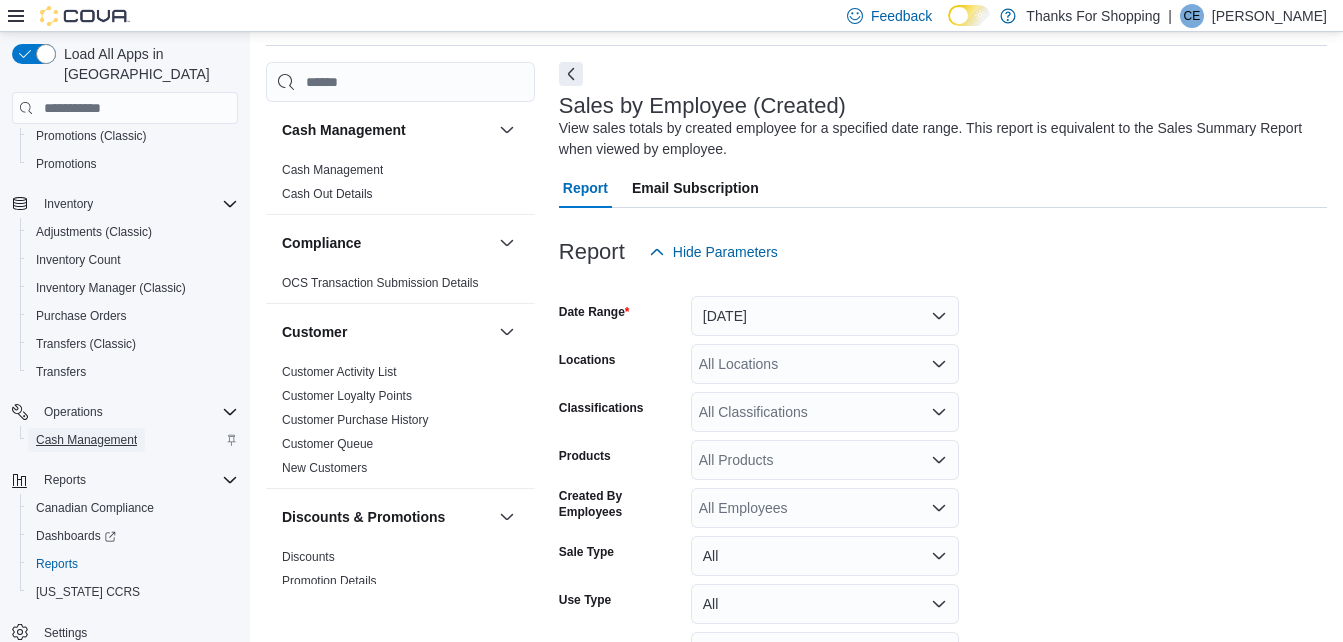 click on "Cash Management" at bounding box center (86, 440) 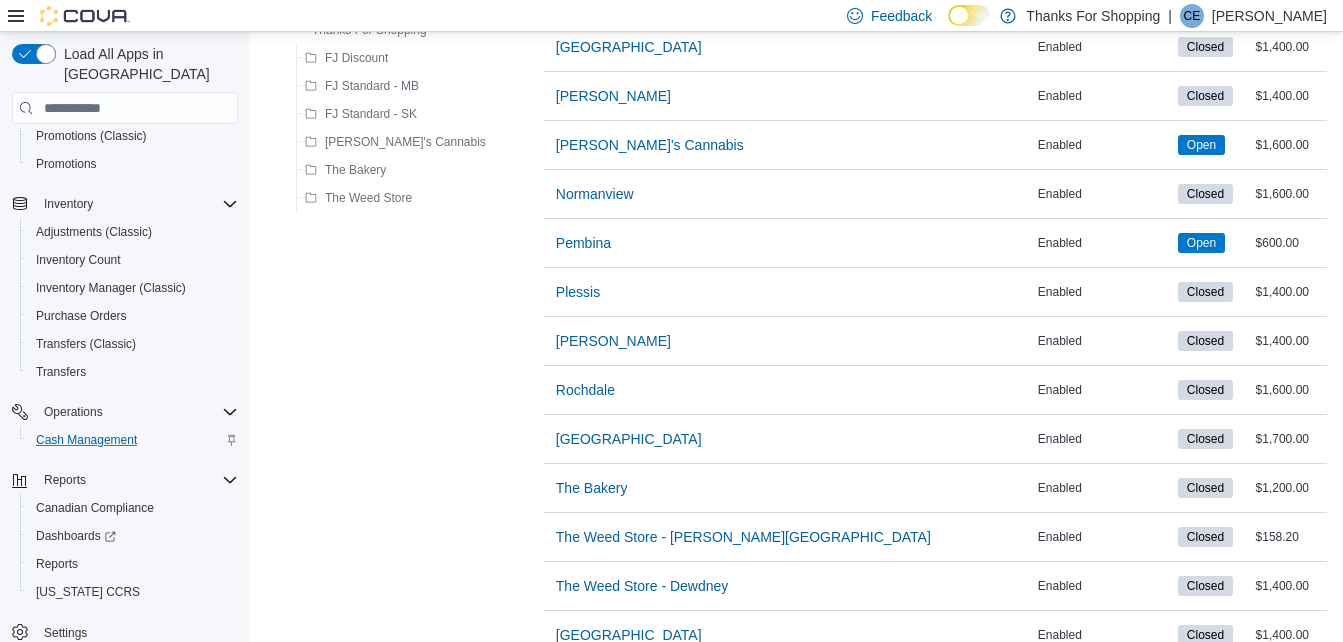 scroll, scrollTop: 529, scrollLeft: 0, axis: vertical 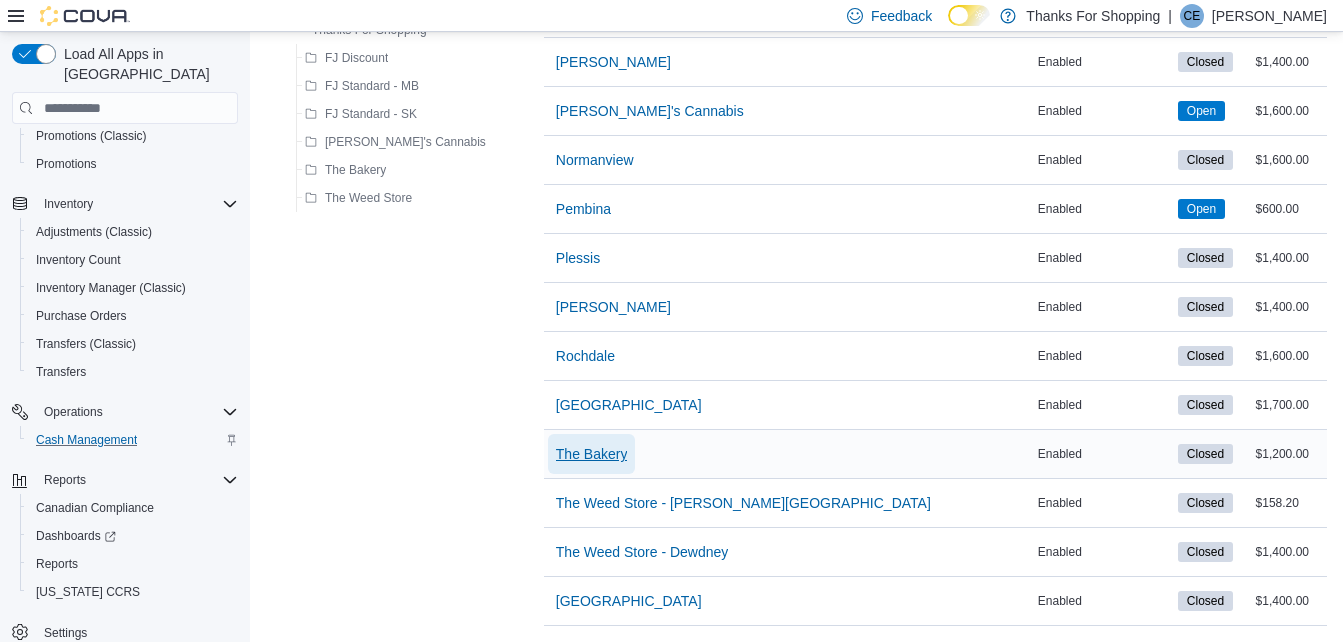 click on "The Bakery" at bounding box center (592, 454) 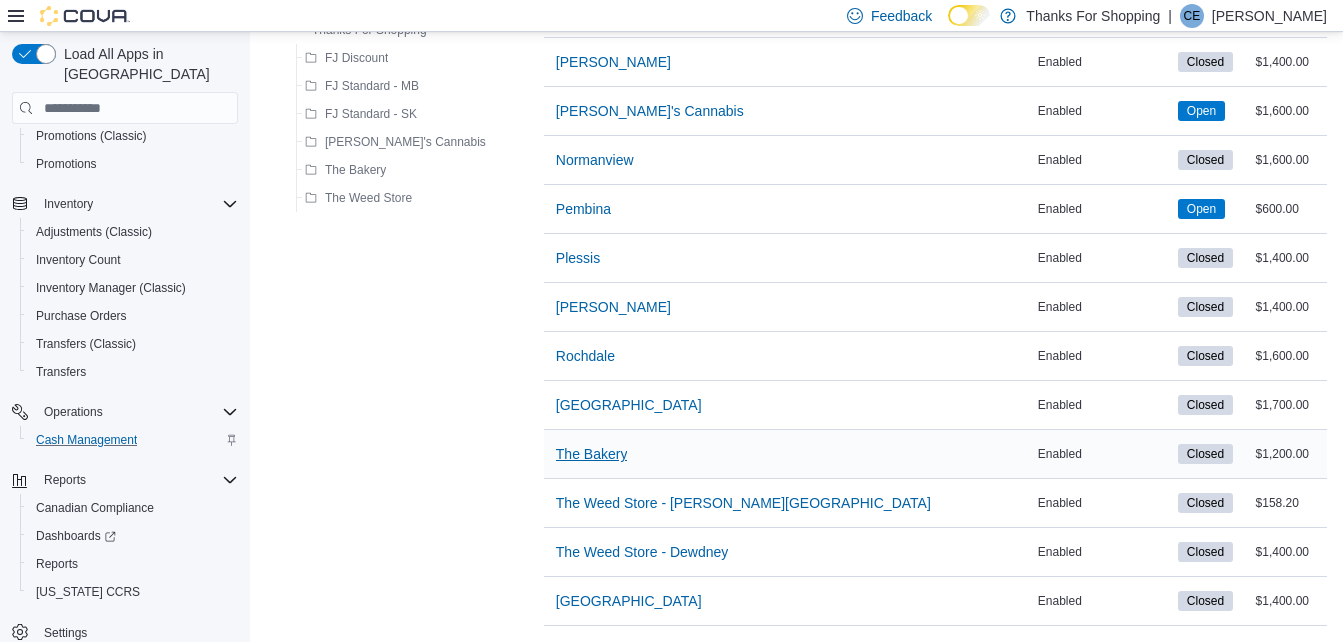 scroll, scrollTop: 0, scrollLeft: 0, axis: both 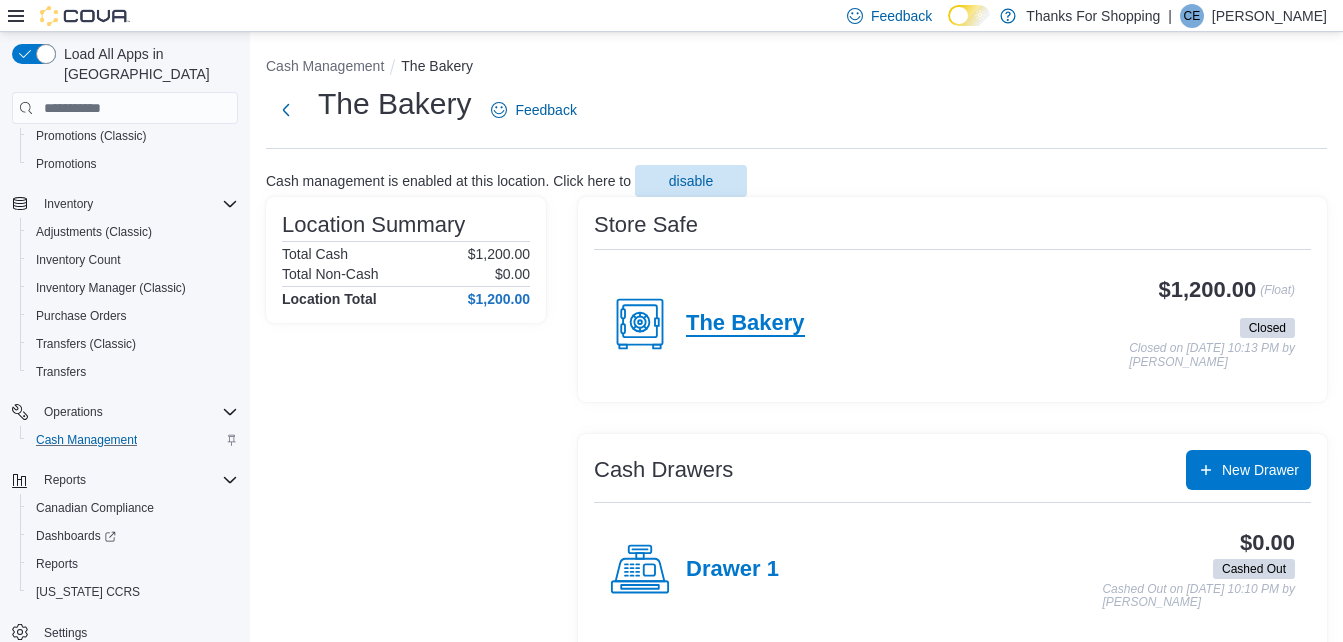 click on "The Bakery" at bounding box center [745, 324] 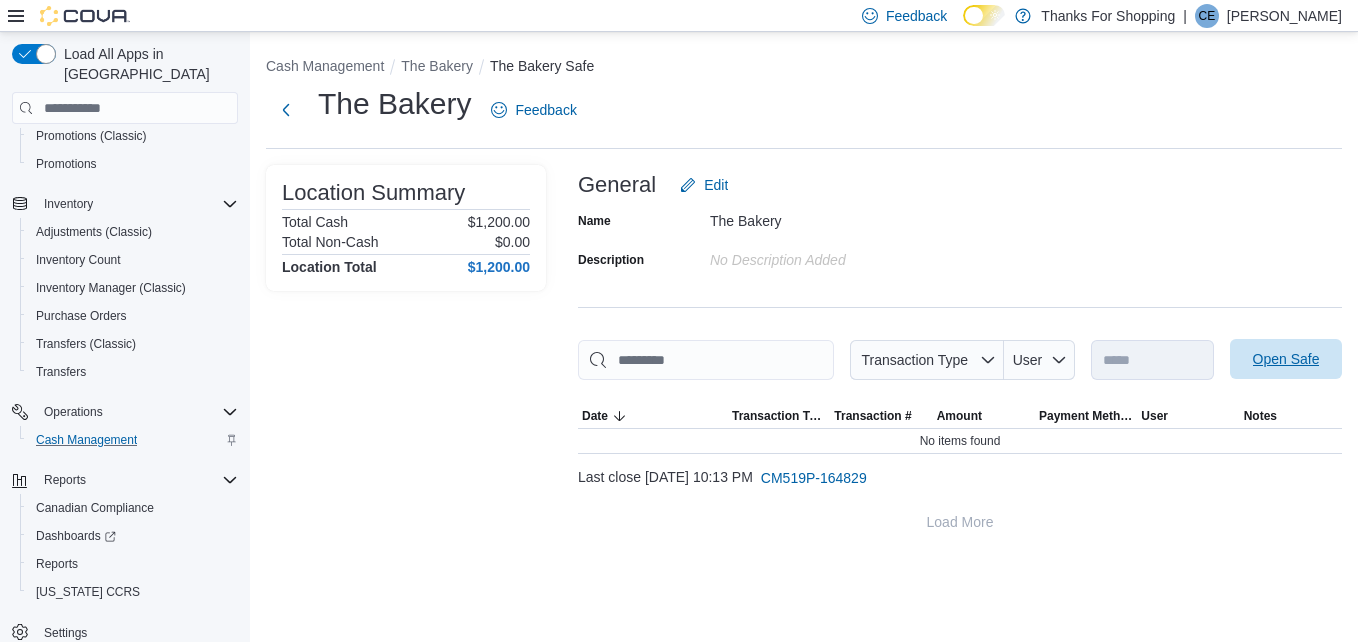 click on "Open Safe" at bounding box center (1286, 359) 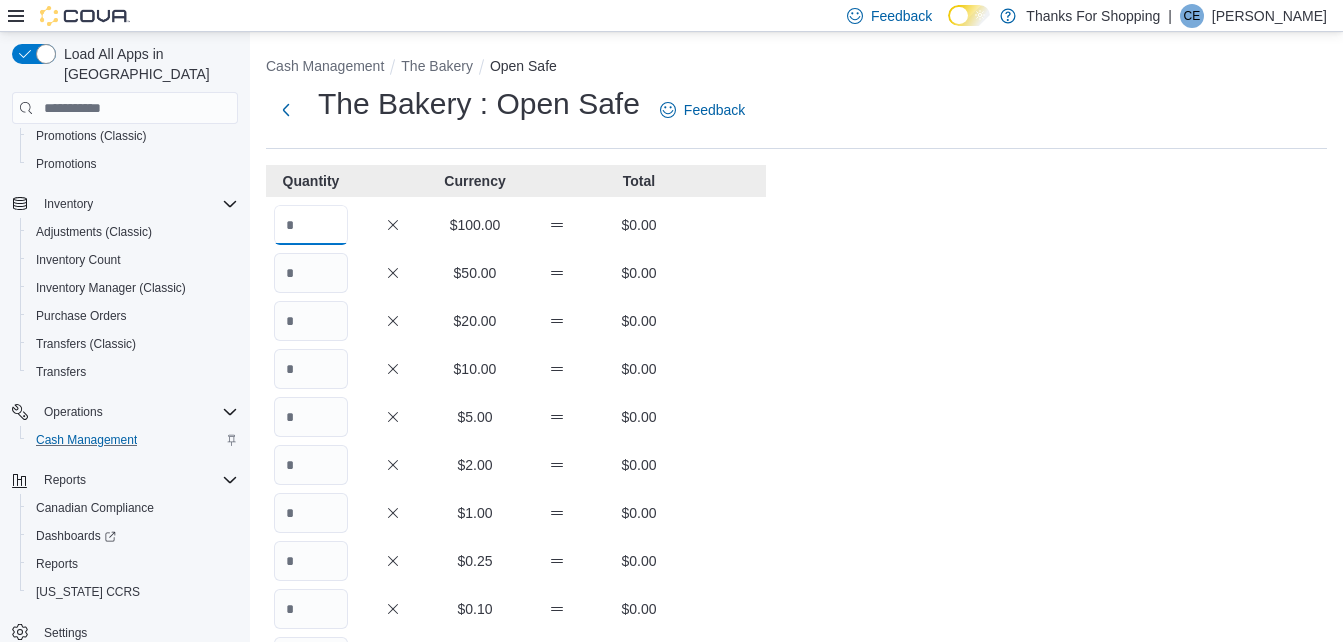 drag, startPoint x: 333, startPoint y: 228, endPoint x: 303, endPoint y: 222, distance: 30.594116 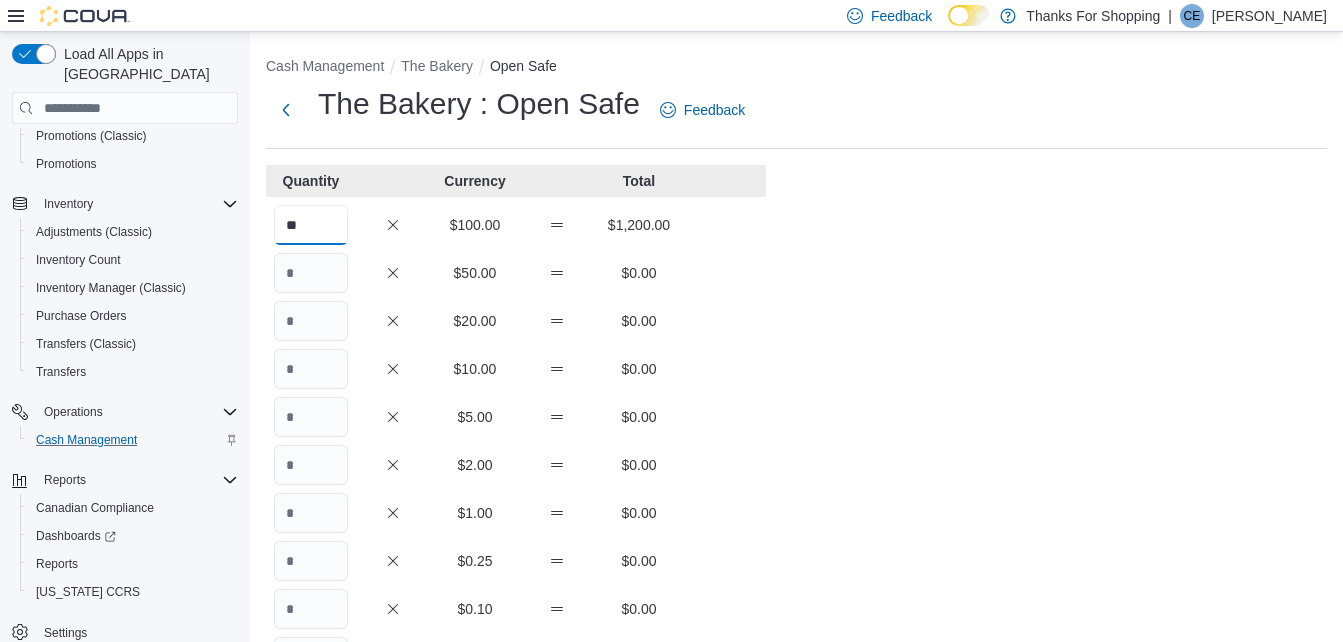 scroll, scrollTop: 433, scrollLeft: 0, axis: vertical 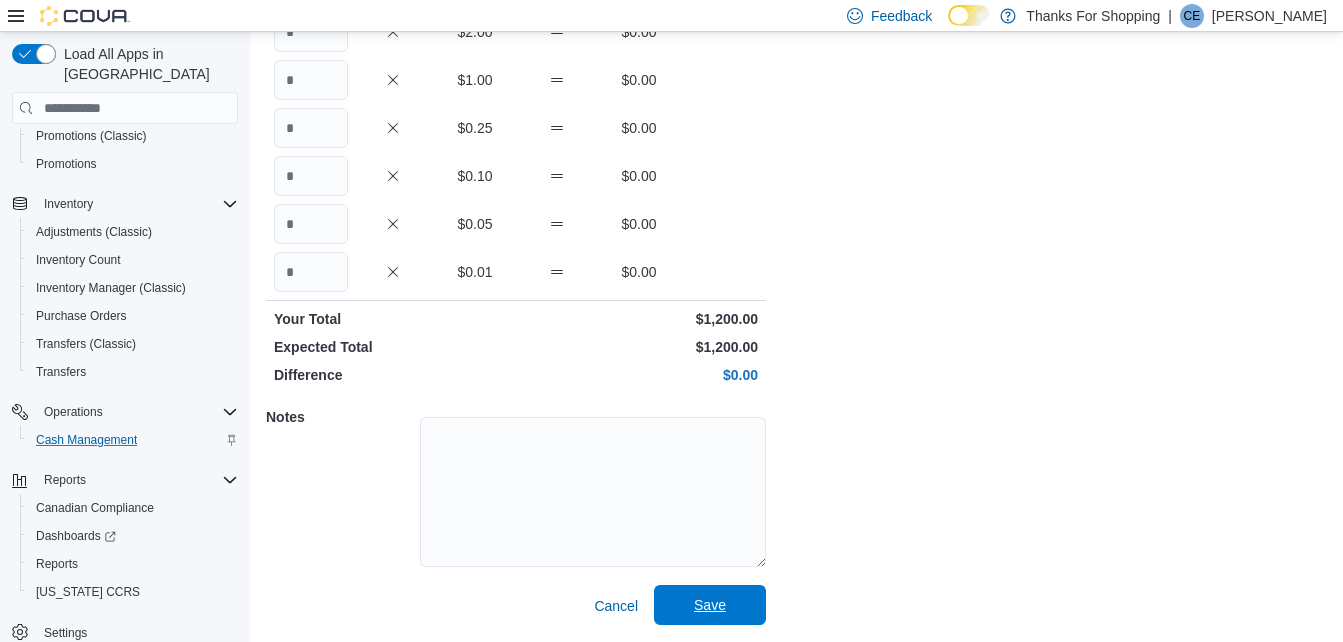 type on "**" 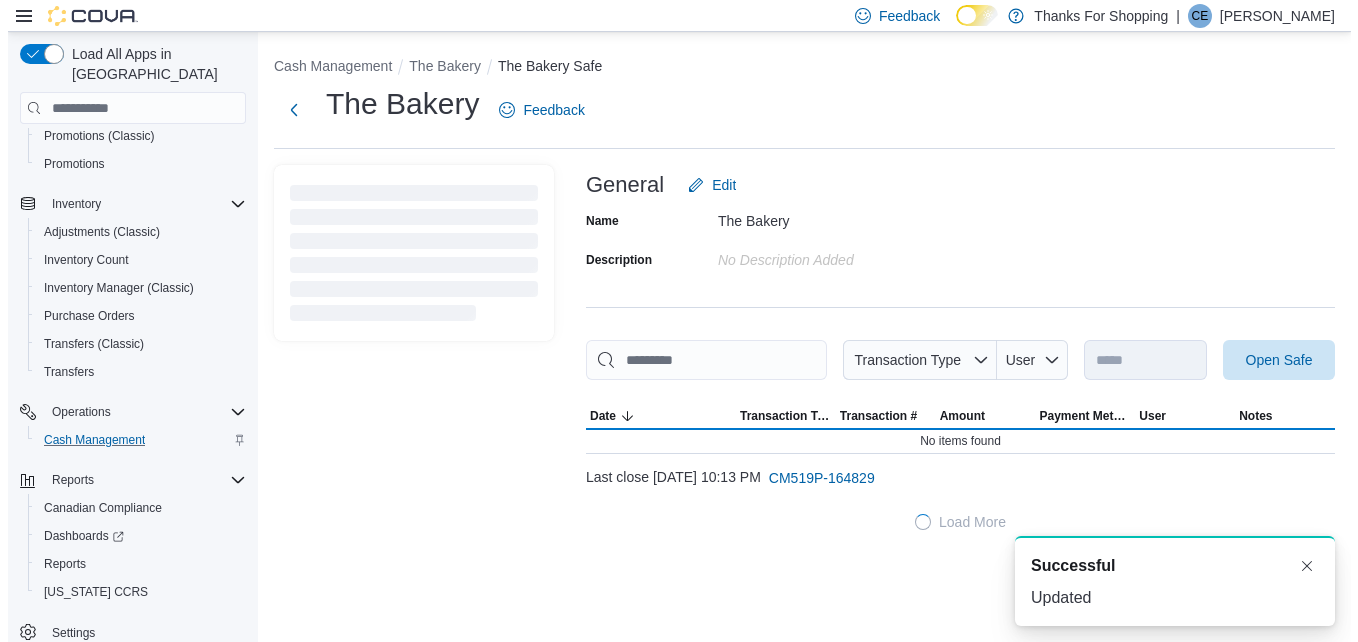 scroll, scrollTop: 0, scrollLeft: 0, axis: both 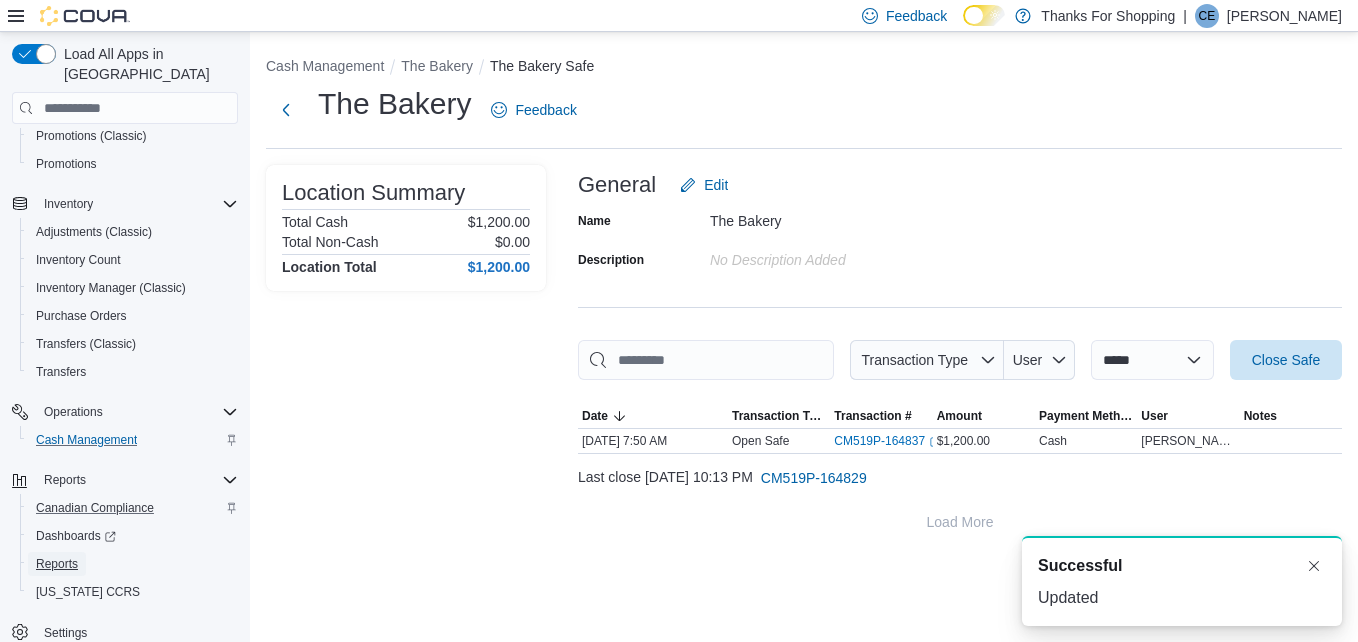 drag, startPoint x: 84, startPoint y: 539, endPoint x: 201, endPoint y: 487, distance: 128.03516 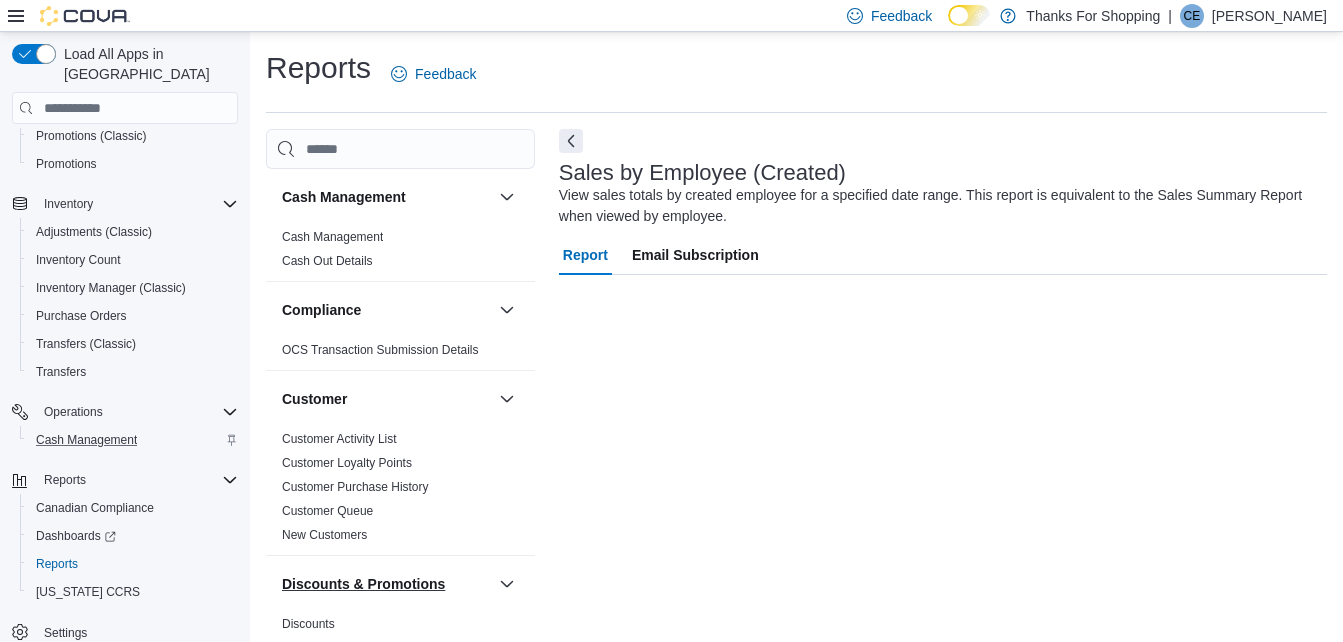 scroll, scrollTop: 25, scrollLeft: 0, axis: vertical 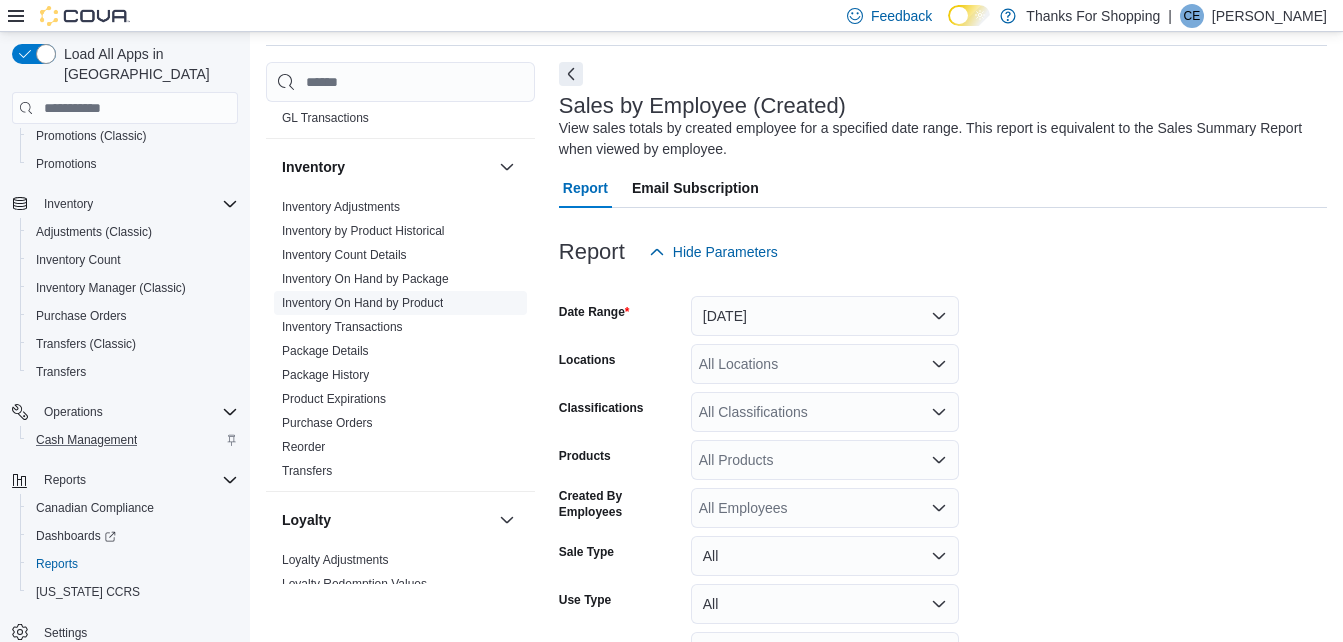 click on "Inventory On Hand by Product" at bounding box center [362, 303] 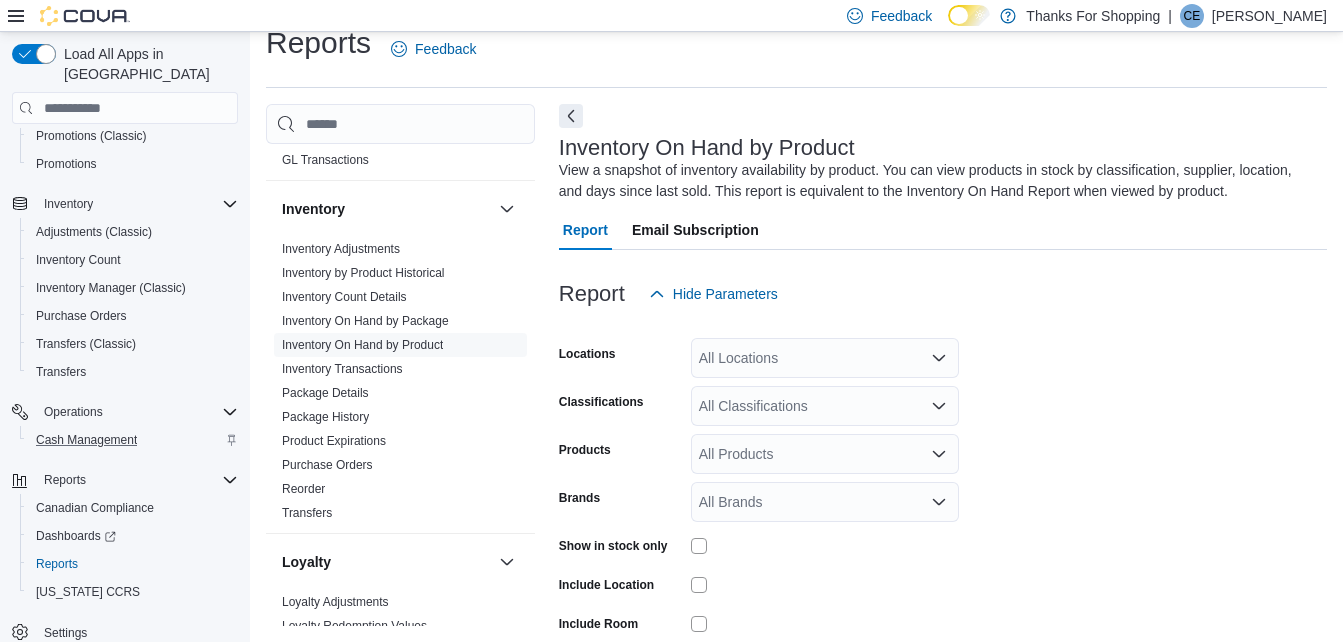 scroll, scrollTop: 67, scrollLeft: 0, axis: vertical 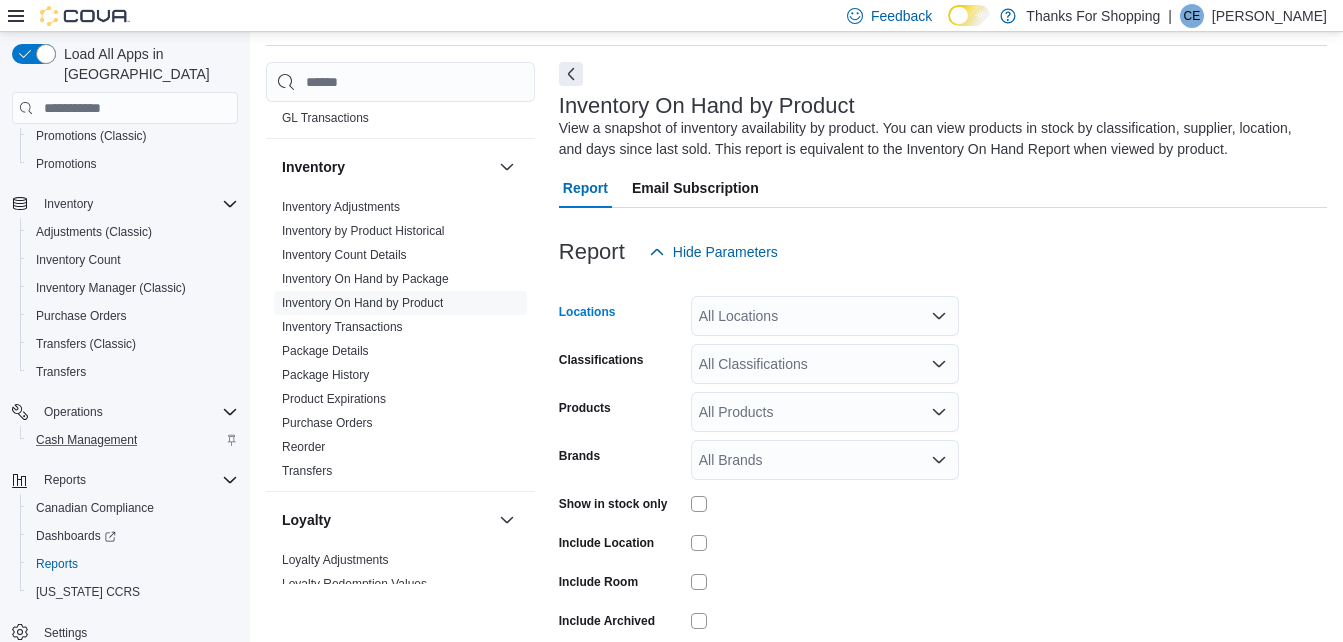 click on "All Locations" at bounding box center [825, 316] 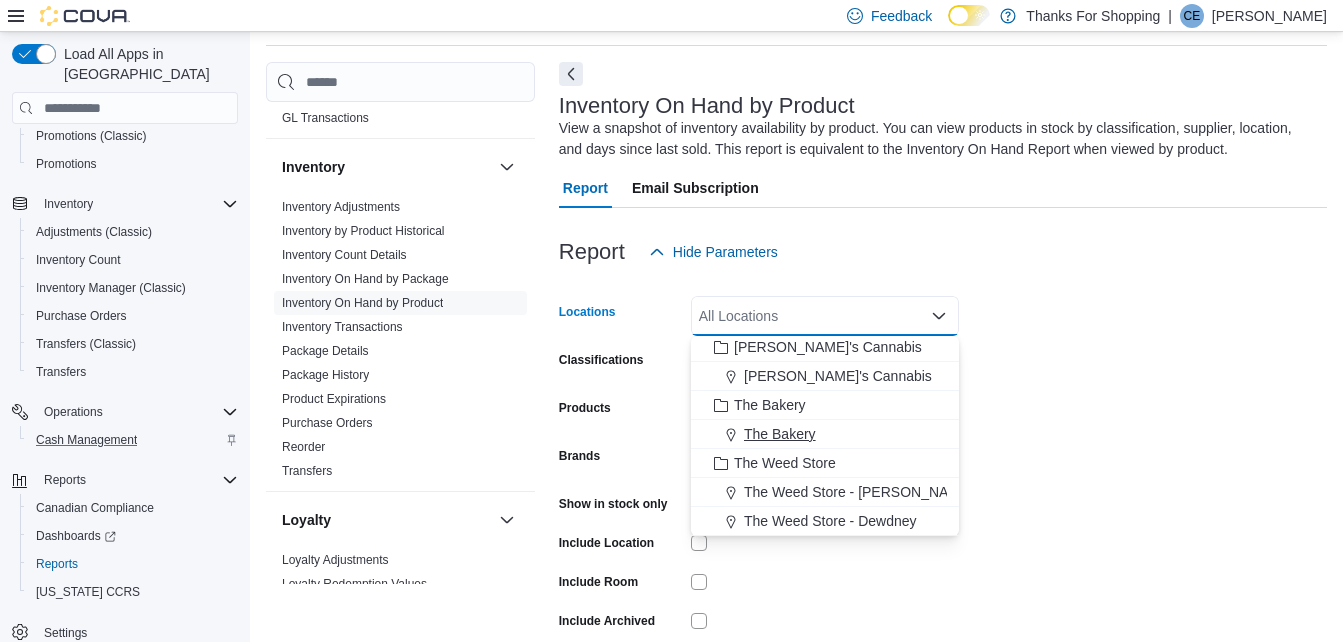 click on "The Bakery" at bounding box center [780, 434] 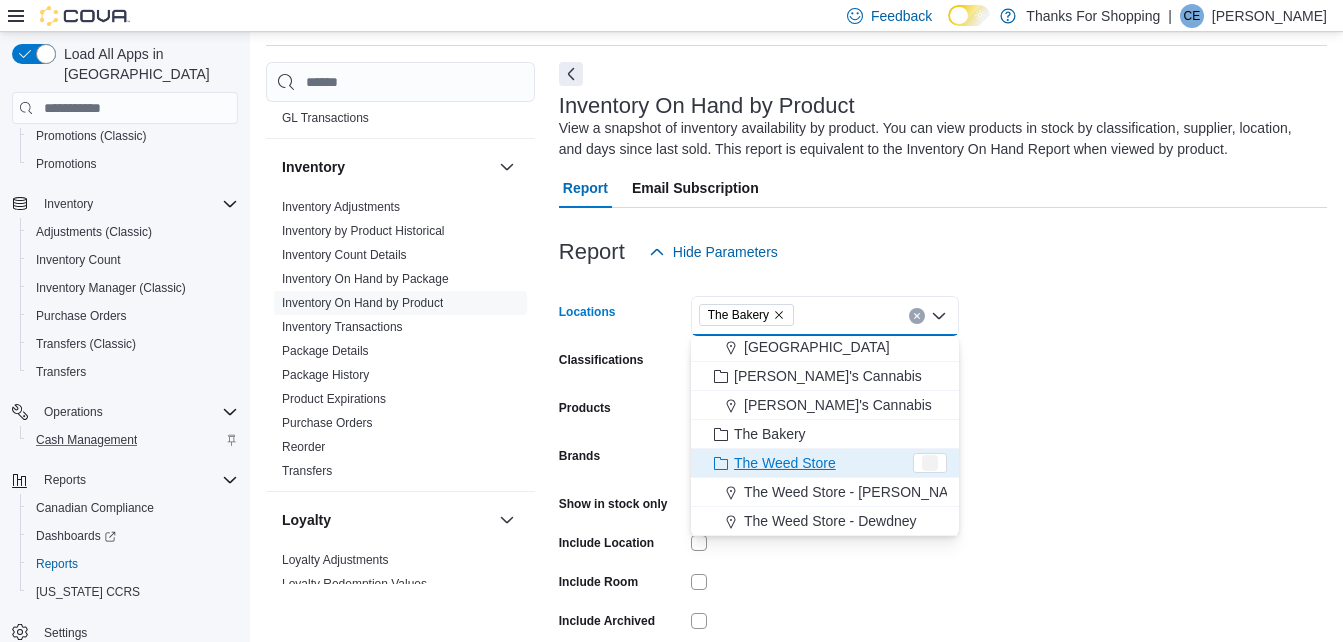 scroll, scrollTop: 496, scrollLeft: 0, axis: vertical 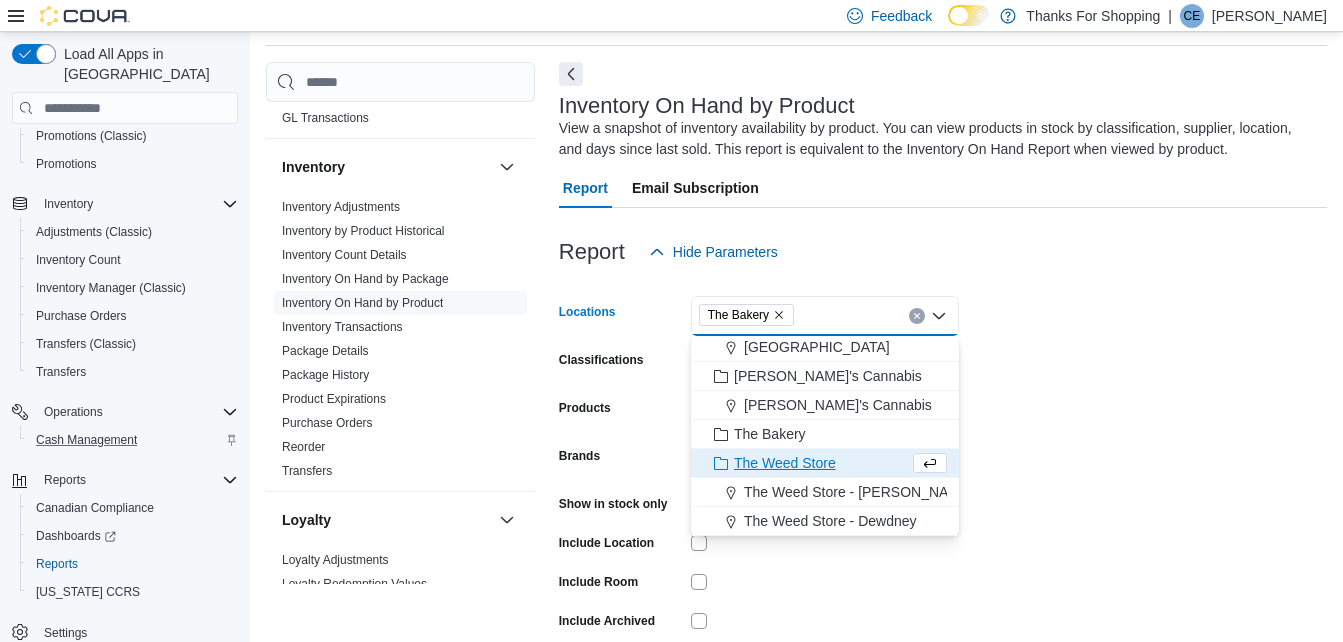 click on "Locations The Bakery Combo box. Selected. The Bakery. Press Backspace to delete The Bakery. Combo box input. All Locations. Type some text or, to display a list of choices, press Down Arrow. To exit the list of choices, press Escape. Classifications All Classifications Products All Products Brands All Brands Show in stock only Include Location Include Room Include Archived Export  Run Report" at bounding box center (943, 482) 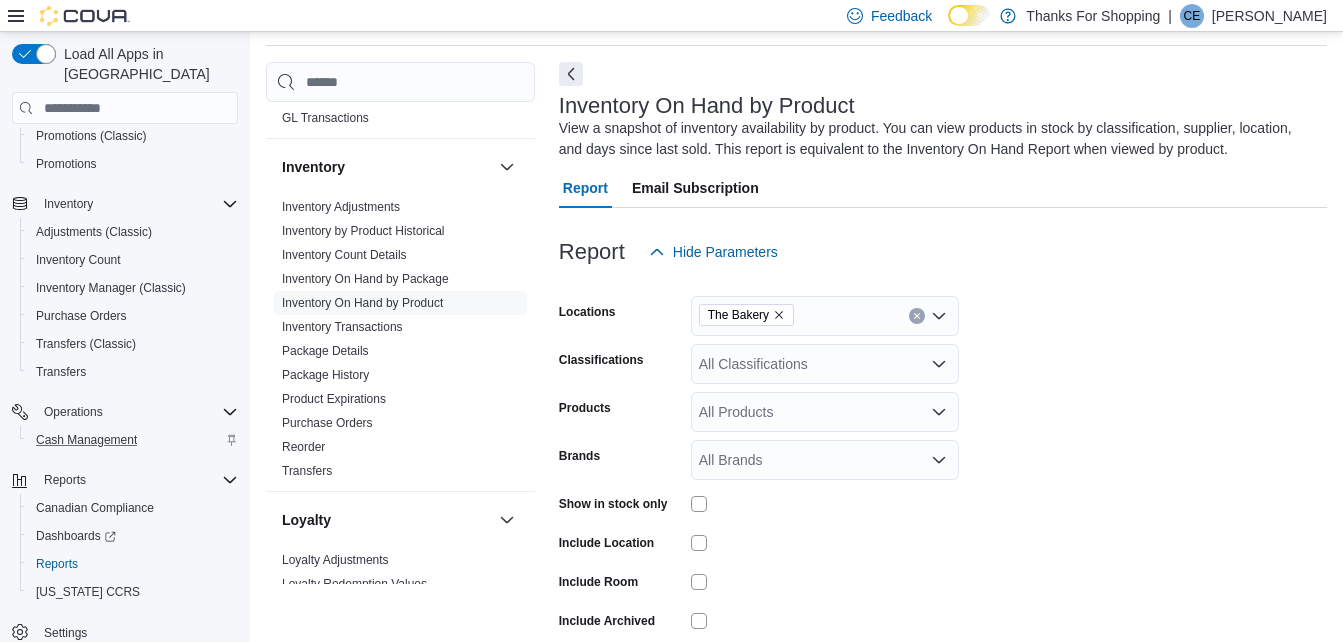 click on "All Classifications" at bounding box center (825, 364) 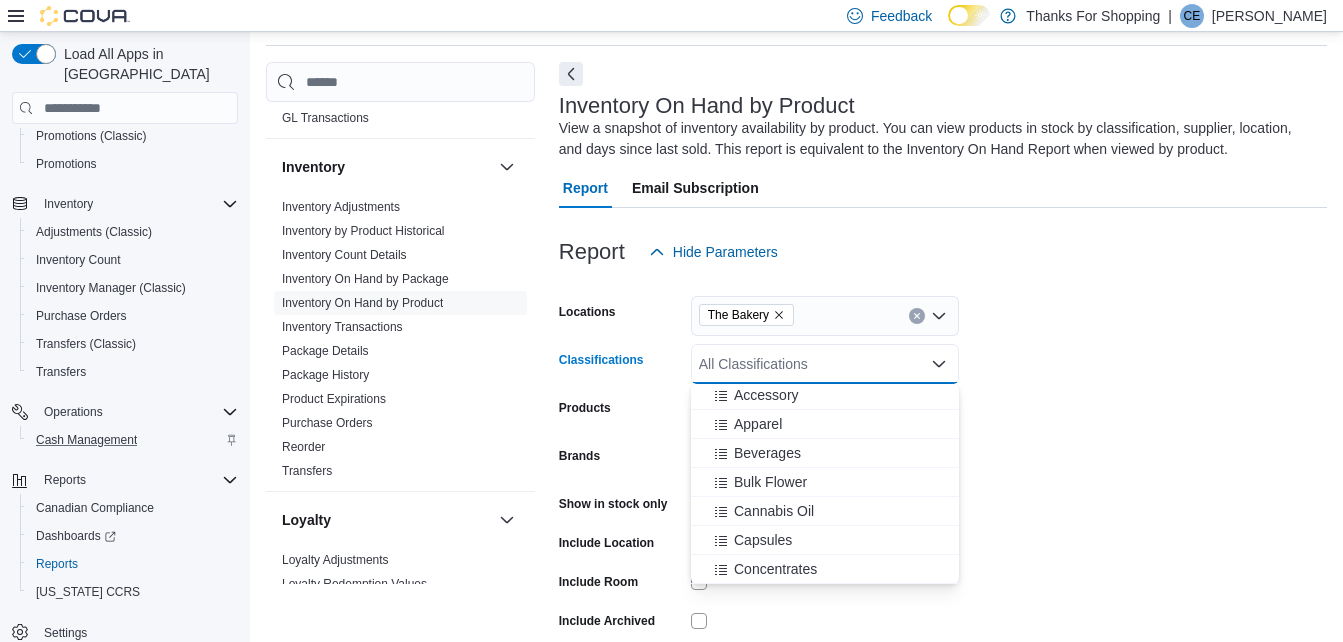 scroll, scrollTop: 600, scrollLeft: 0, axis: vertical 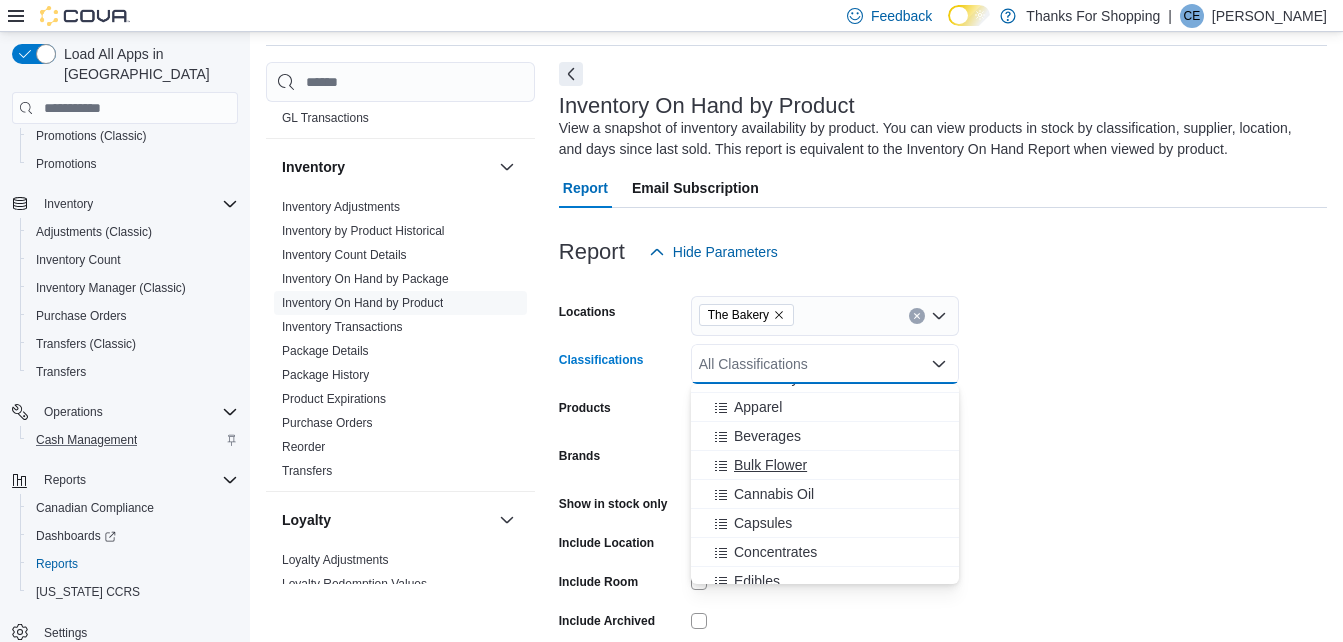 click on "Bulk Flower" at bounding box center [770, 465] 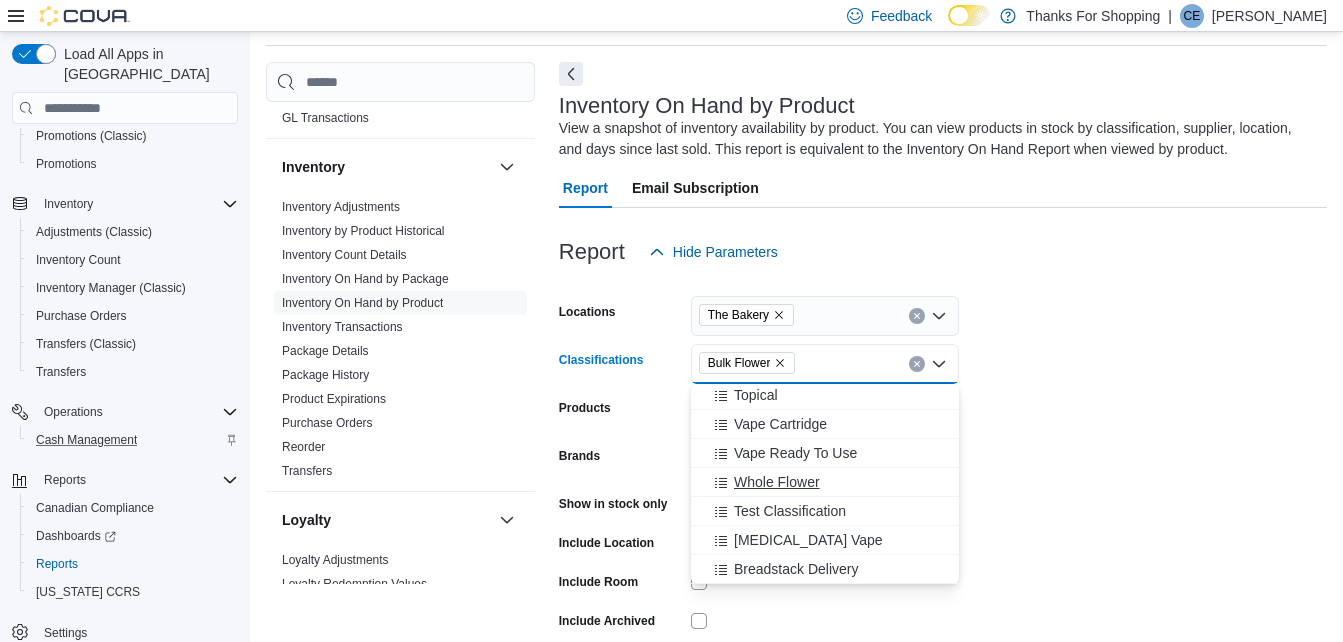 click on "Whole Flower" at bounding box center (777, 482) 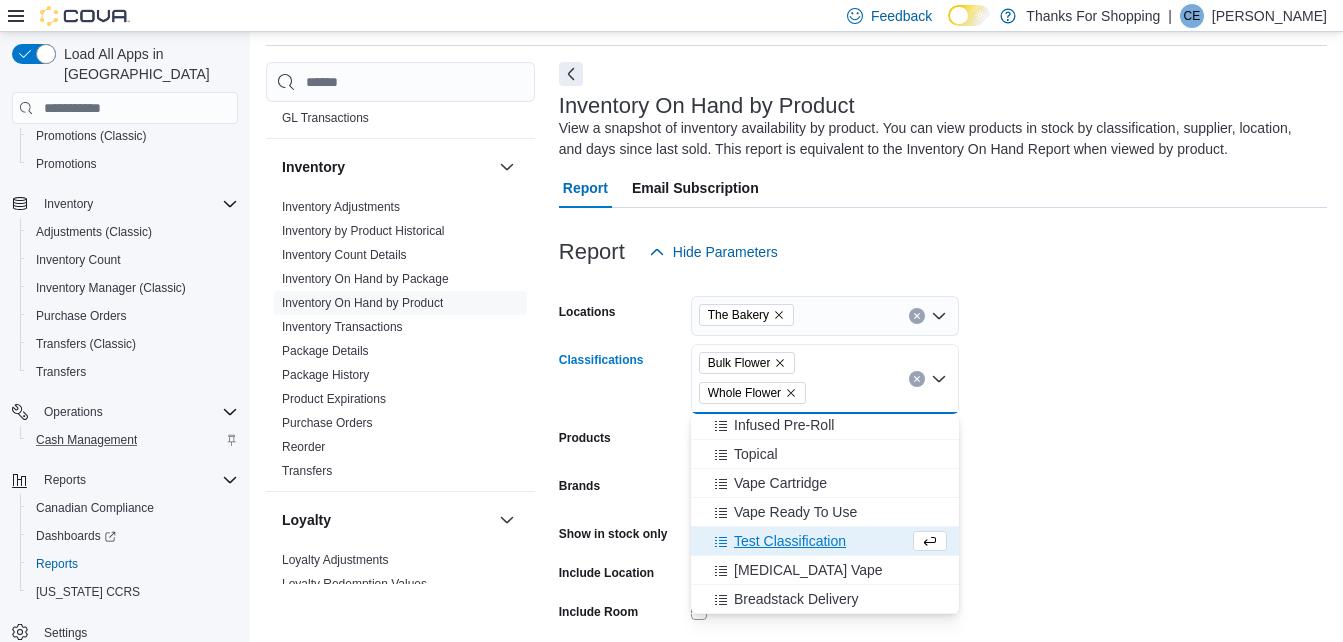 scroll, scrollTop: 902, scrollLeft: 0, axis: vertical 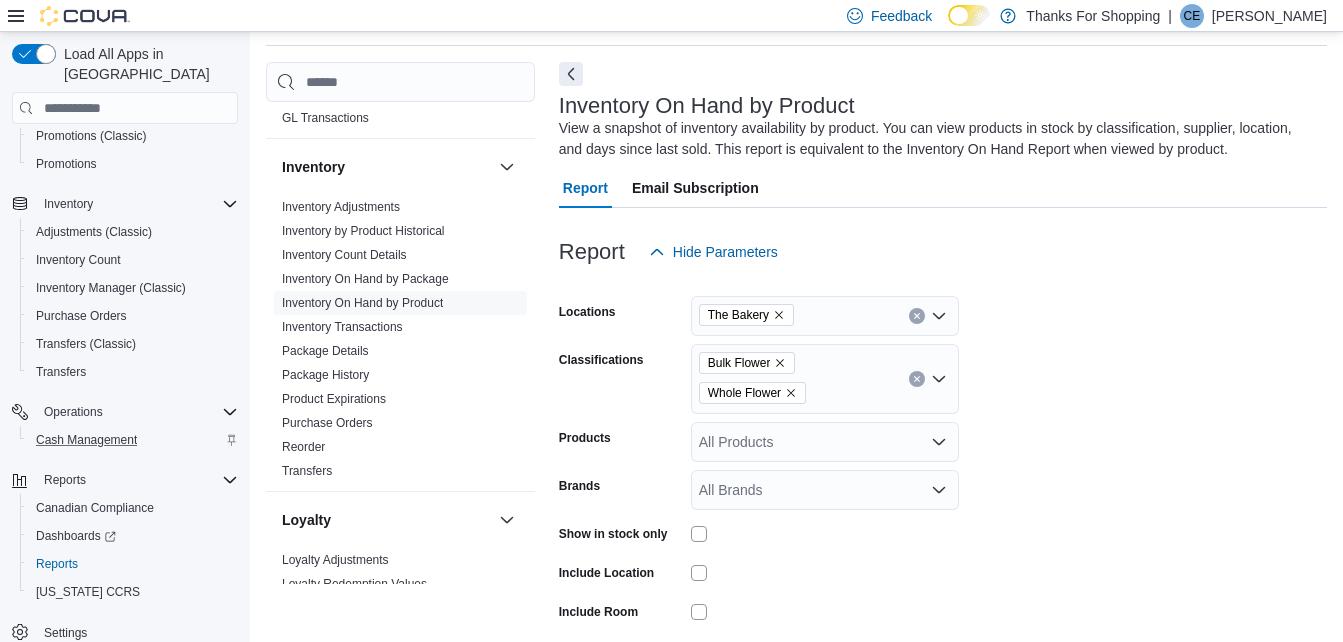click at bounding box center [825, 611] 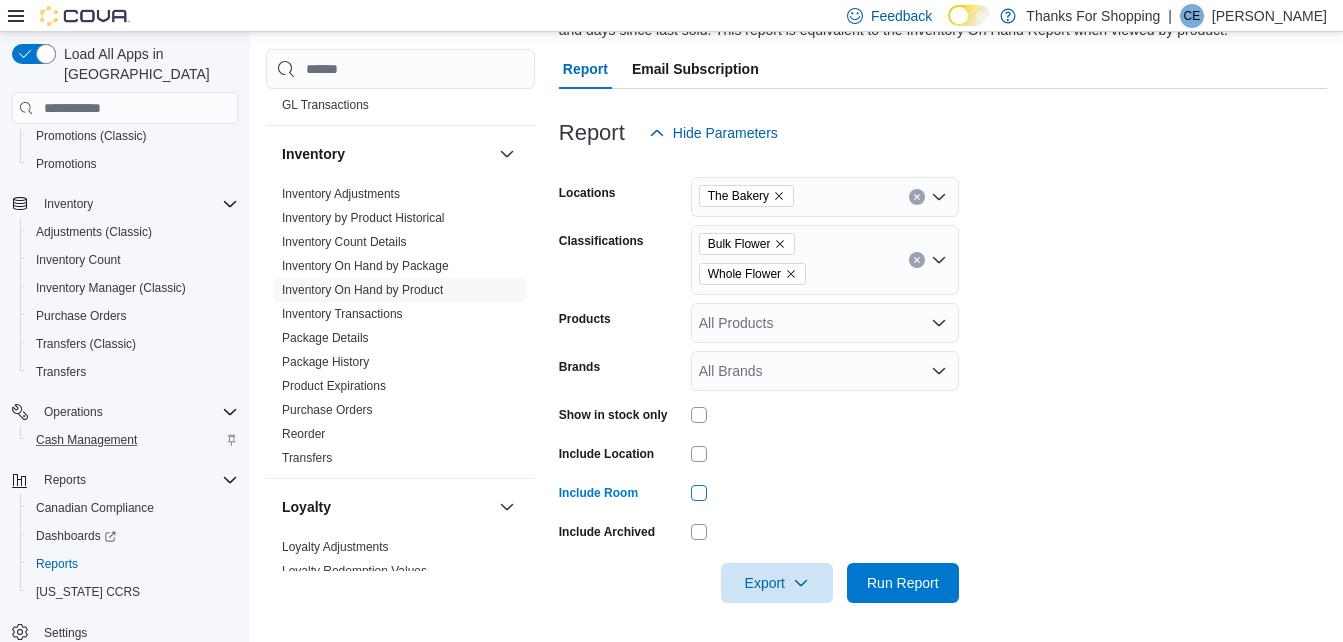 scroll, scrollTop: 187, scrollLeft: 0, axis: vertical 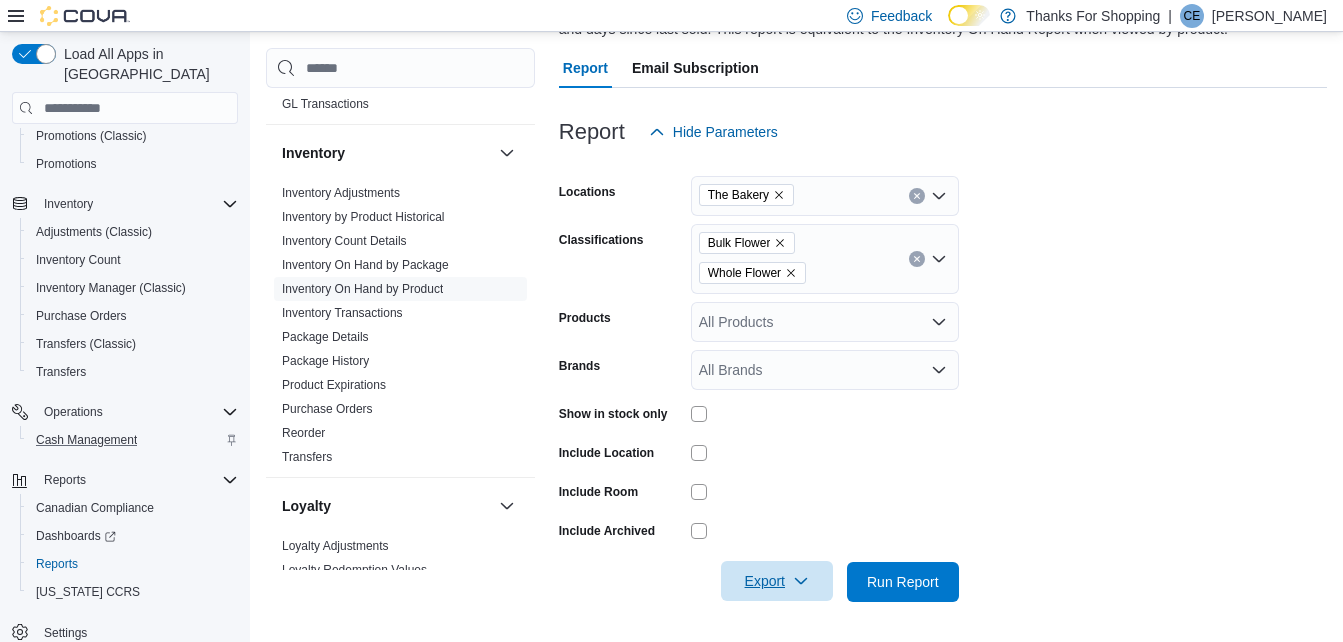 click on "Export" at bounding box center (777, 581) 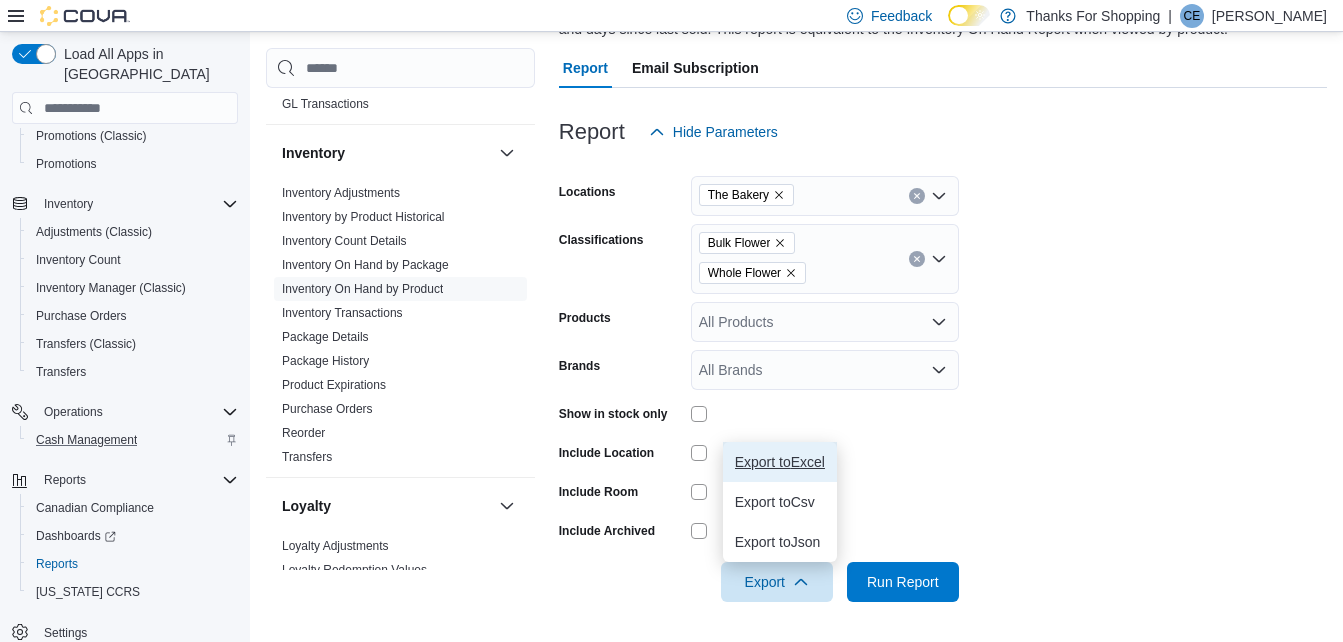 click on "Export to  Excel" at bounding box center [780, 462] 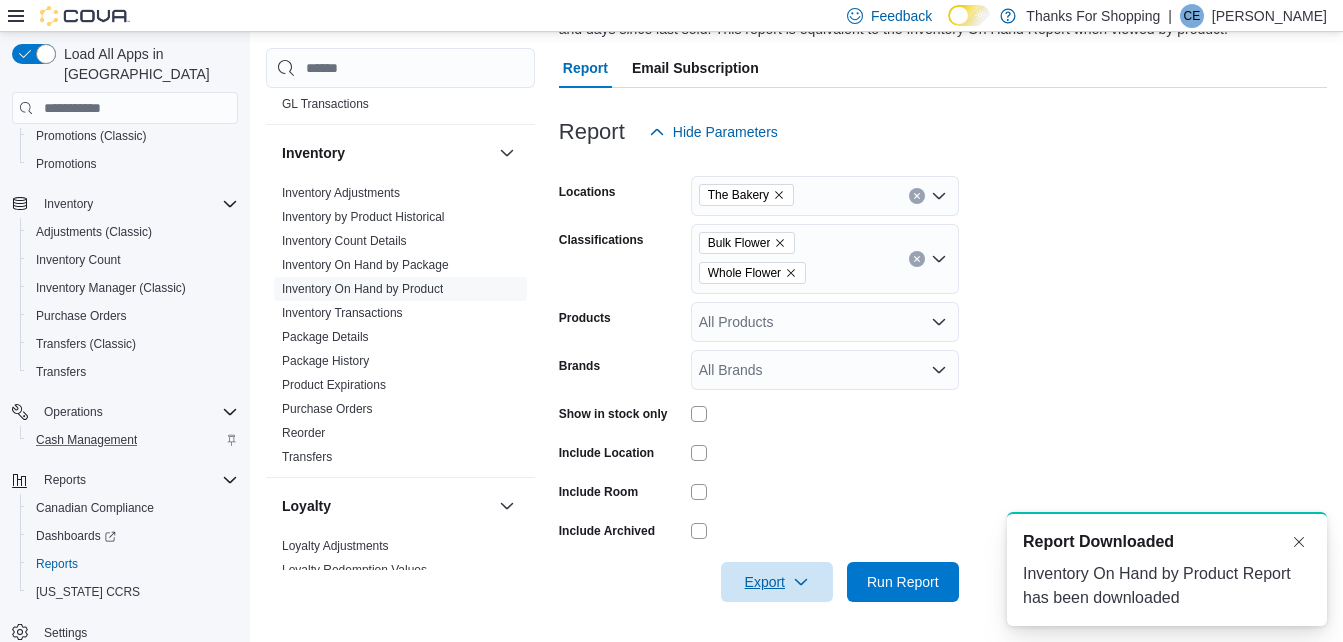 scroll, scrollTop: 0, scrollLeft: 0, axis: both 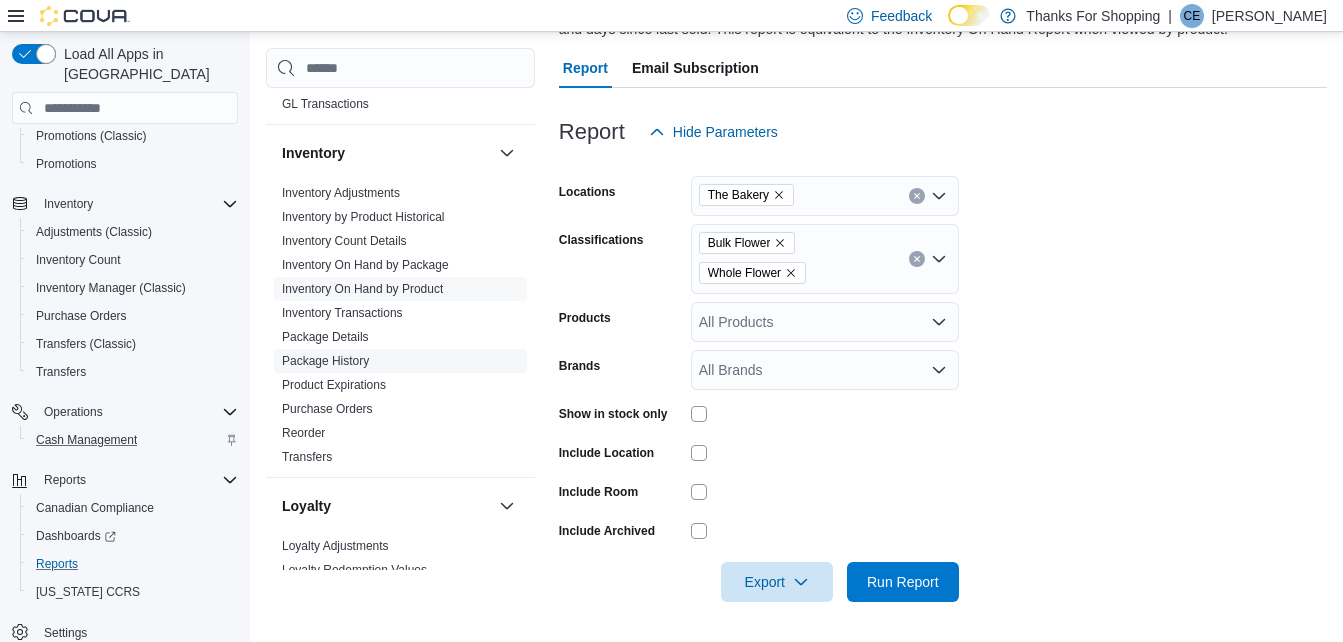 drag, startPoint x: 101, startPoint y: 536, endPoint x: 321, endPoint y: 360, distance: 281.73746 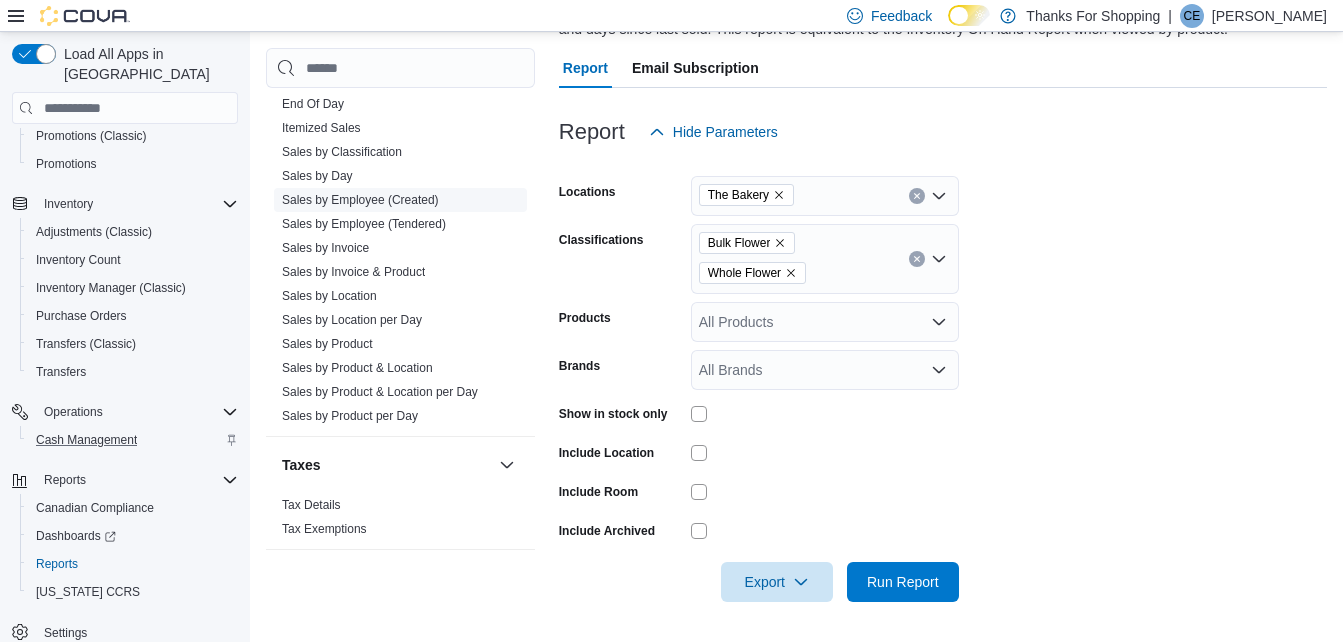 click on "Sales by Employee (Created)" at bounding box center (360, 200) 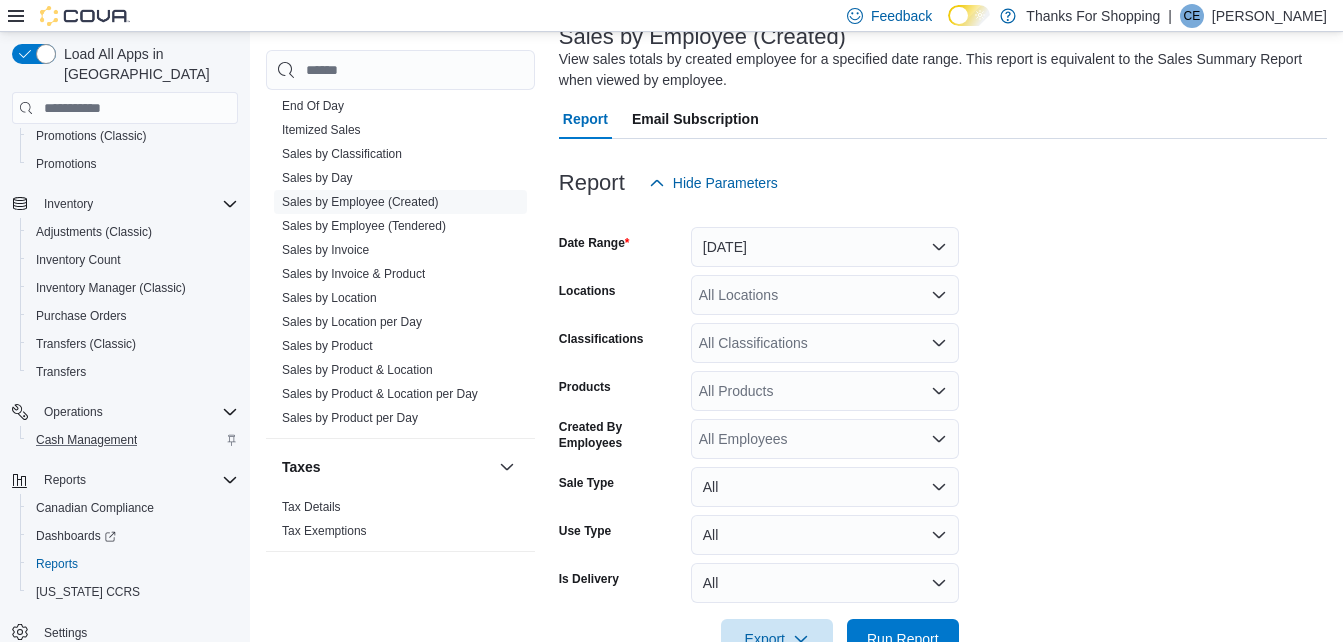 scroll, scrollTop: 67, scrollLeft: 0, axis: vertical 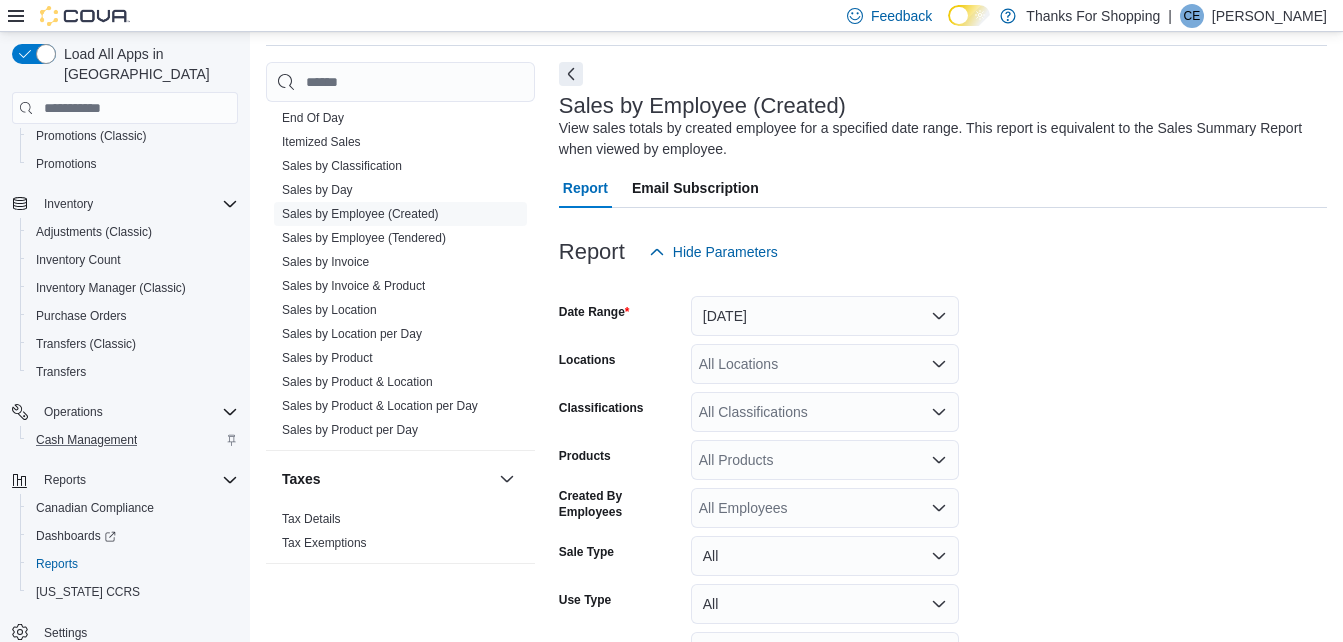 click on "All Locations" at bounding box center [825, 364] 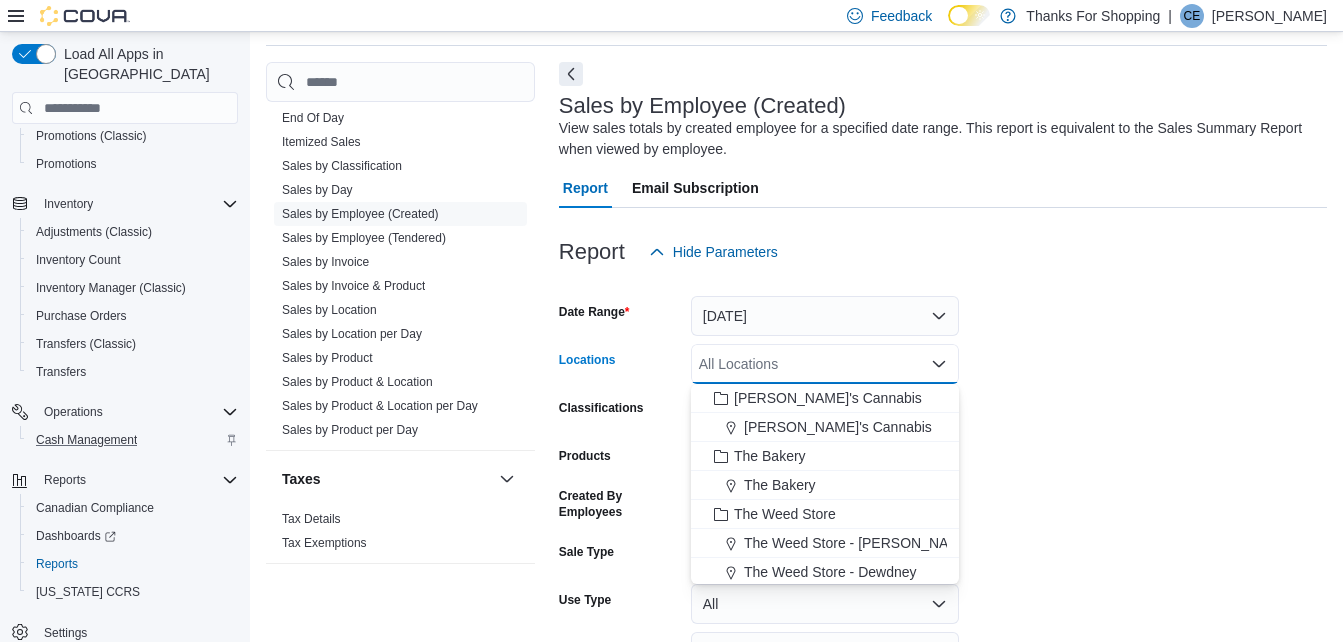 scroll, scrollTop: 525, scrollLeft: 0, axis: vertical 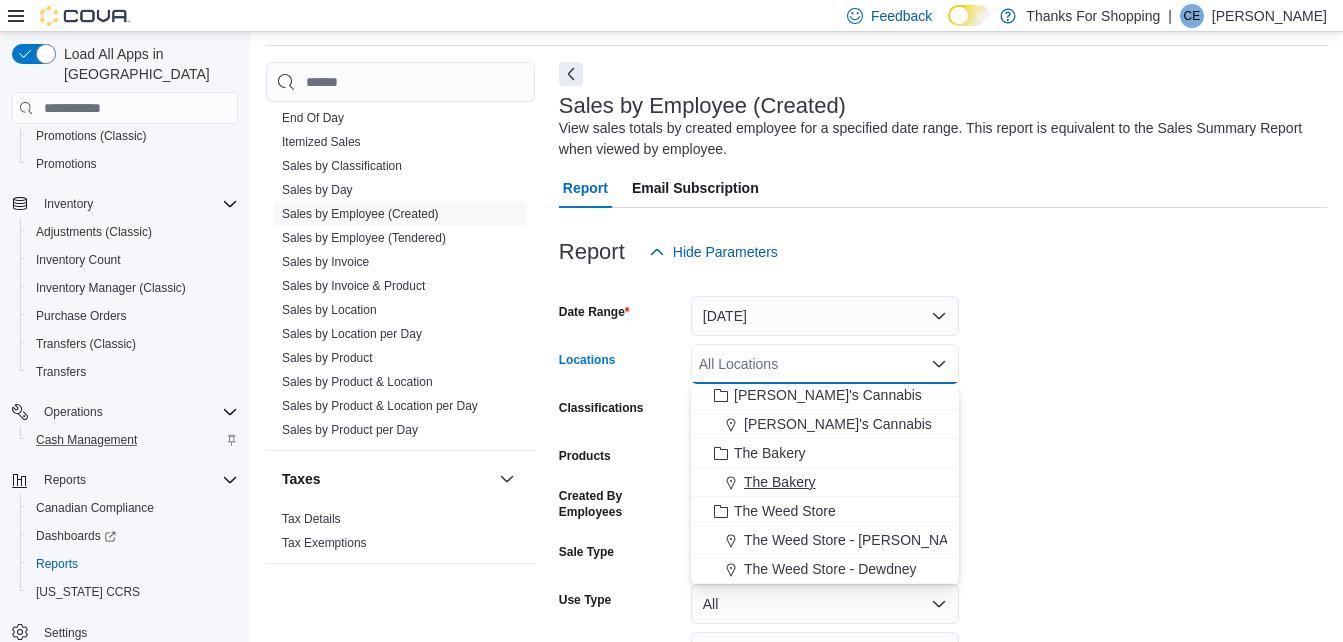 click on "The Bakery" at bounding box center [825, 482] 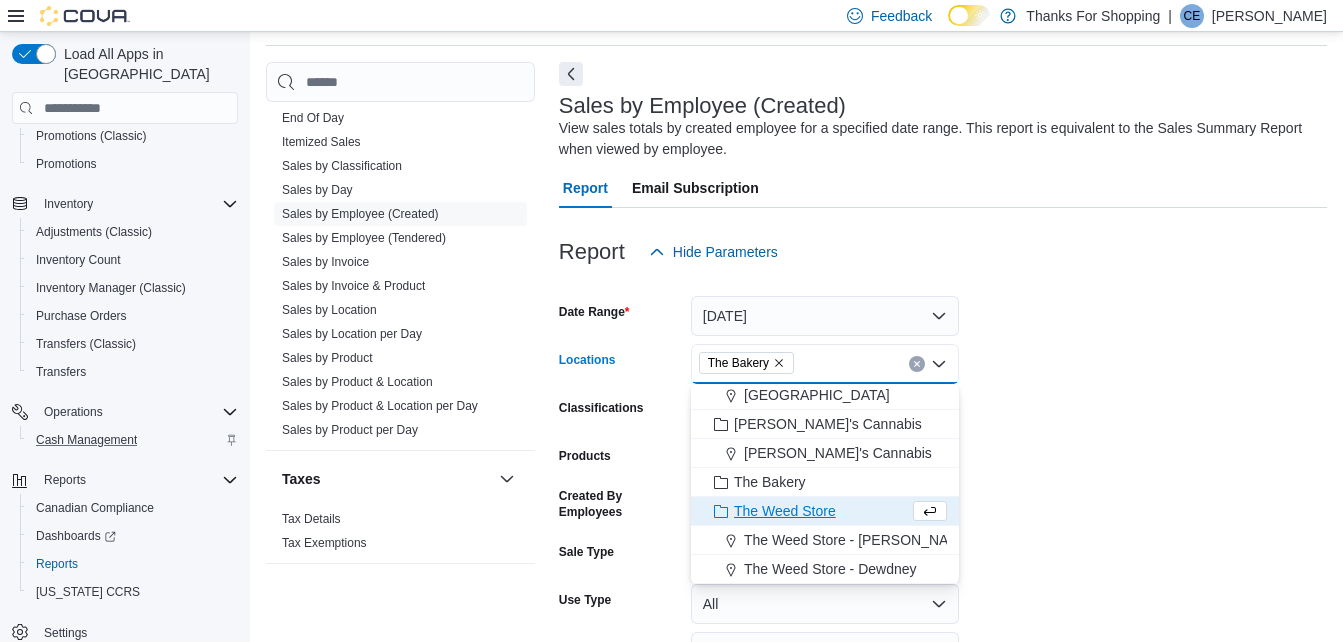 scroll, scrollTop: 0, scrollLeft: 0, axis: both 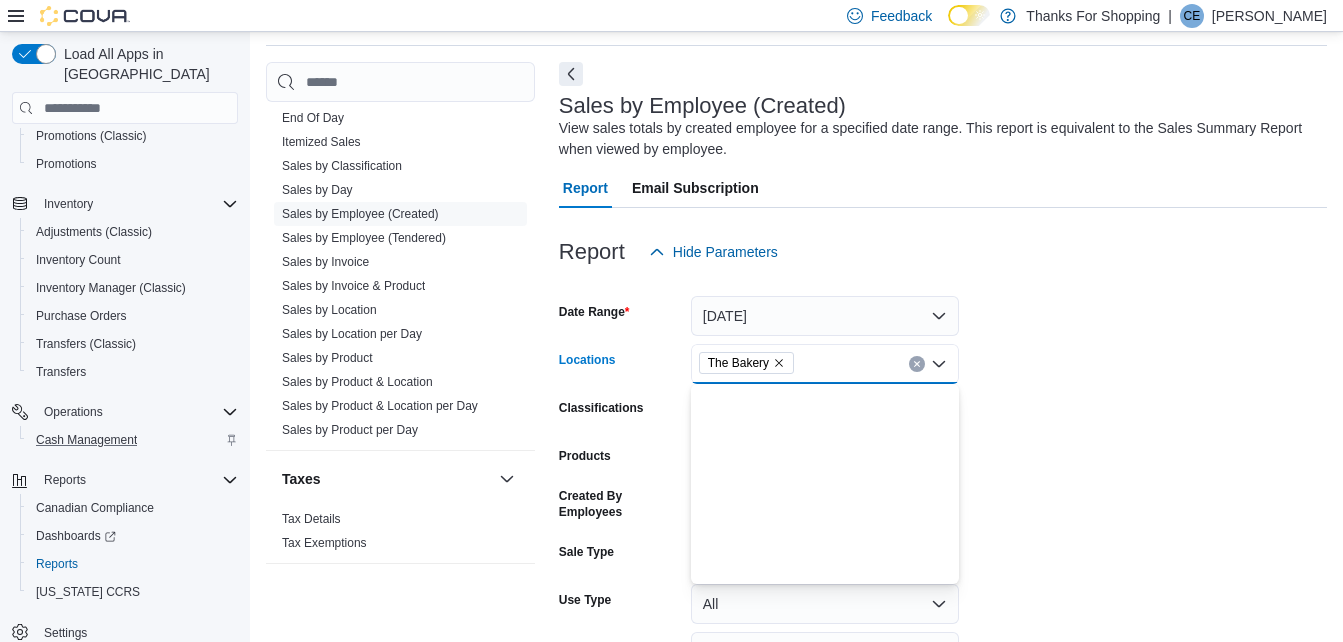 click on "Date Range [DATE] Locations The Bakery Combo box. Selected. The Bakery. Press Backspace to delete The Bakery. Combo box input. All Locations. Type some text or, to display a list of choices, press Down Arrow. To exit the list of choices, press Escape. Classifications All Classifications Products All Products Created By Employees All Employees Sale Type All Use Type All Is Delivery All Export  Run Report" at bounding box center (943, 500) 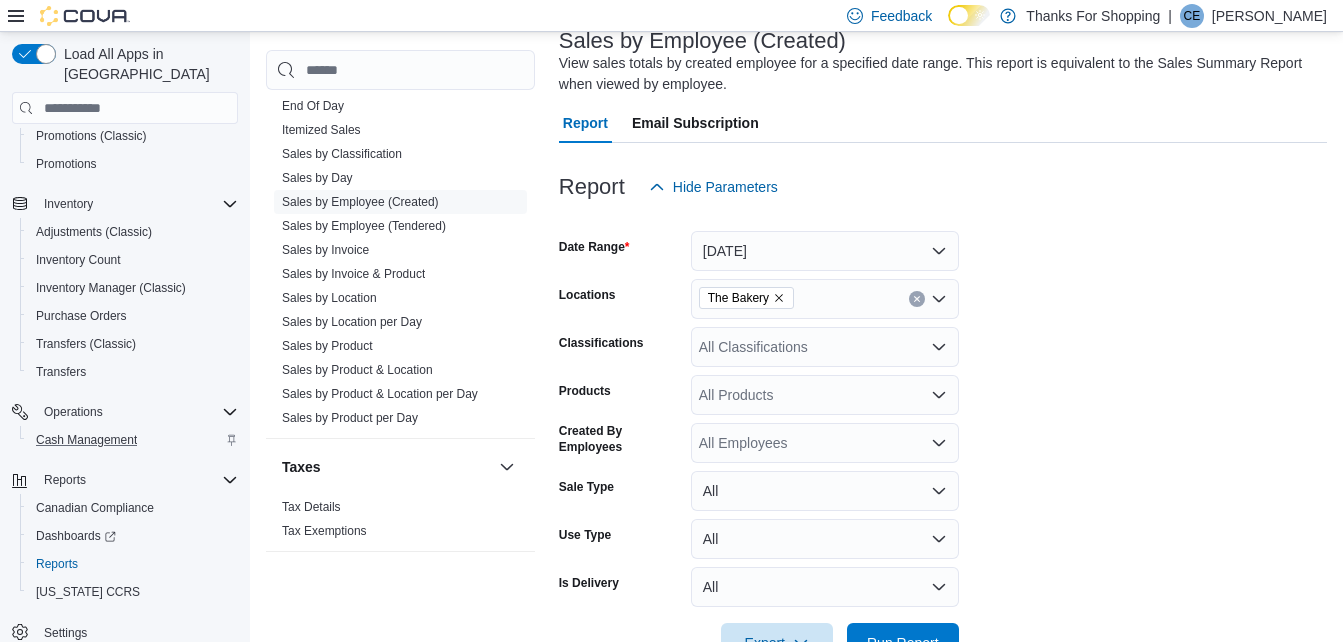 scroll, scrollTop: 193, scrollLeft: 0, axis: vertical 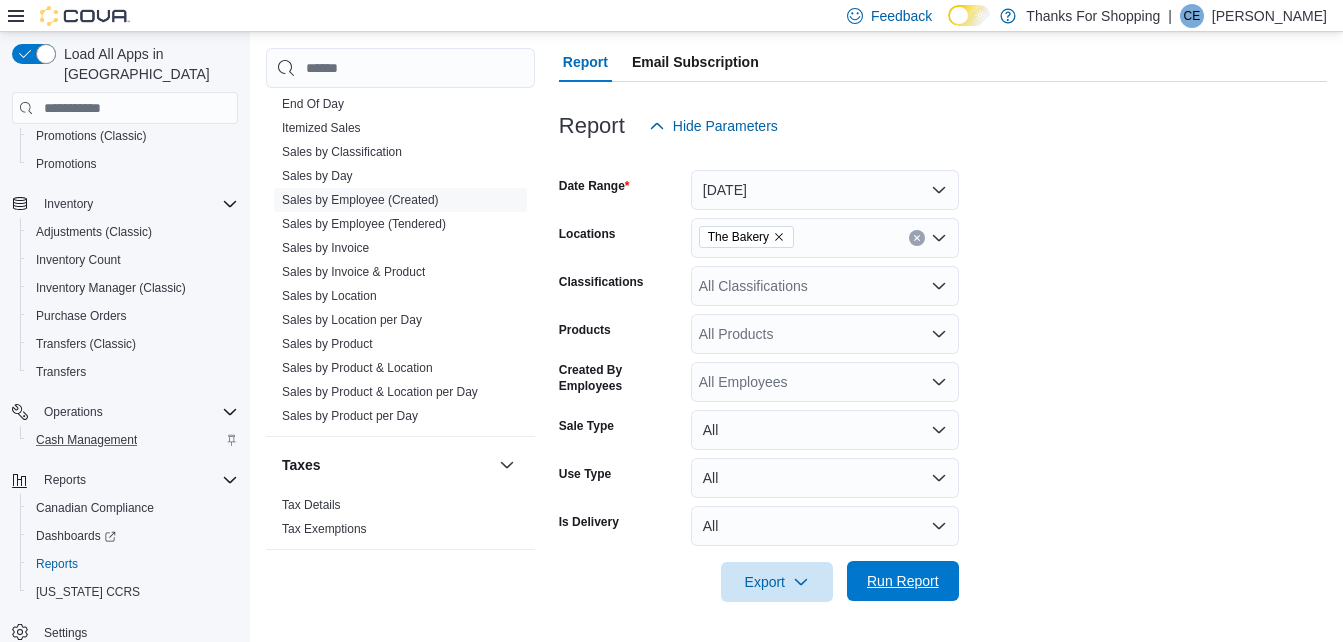 click on "Run Report" at bounding box center (903, 581) 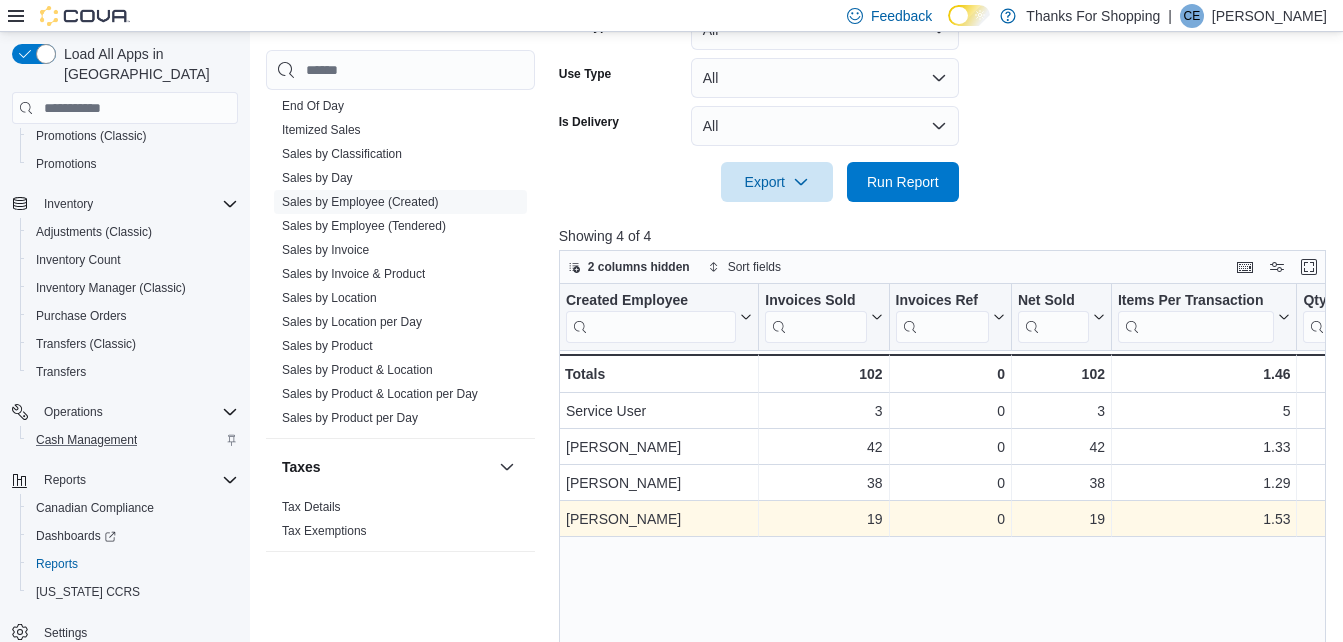 scroll, scrollTop: 731, scrollLeft: 0, axis: vertical 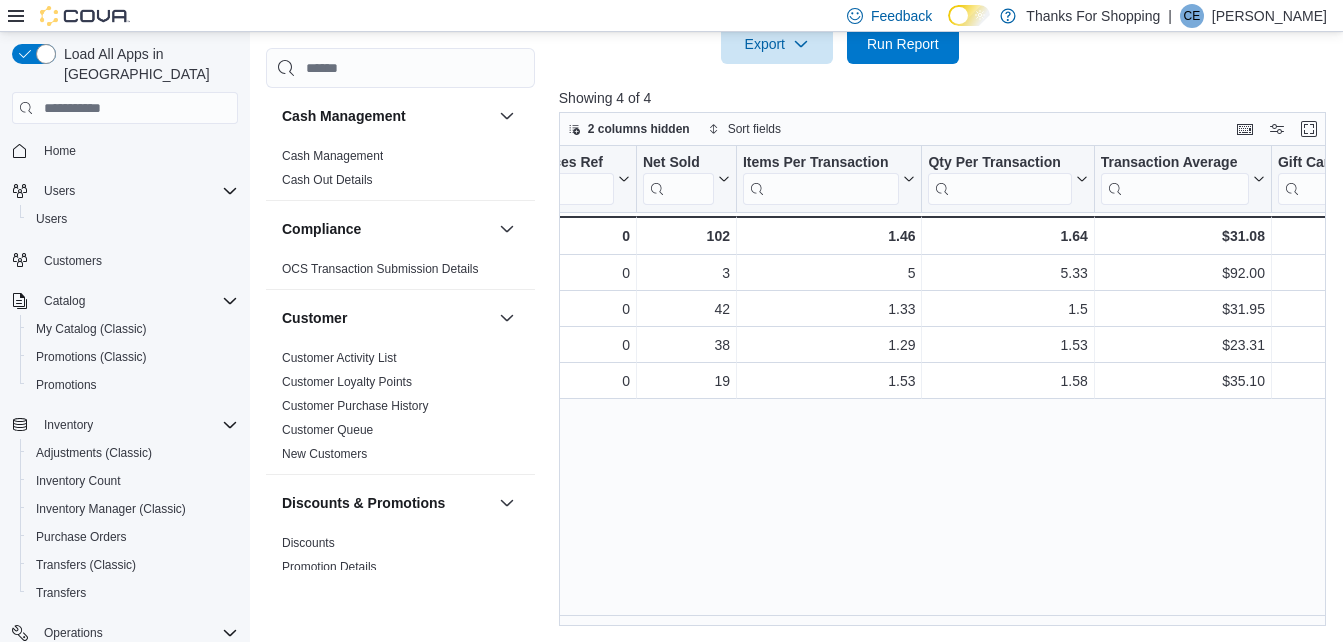 click on "Home" at bounding box center [137, 150] 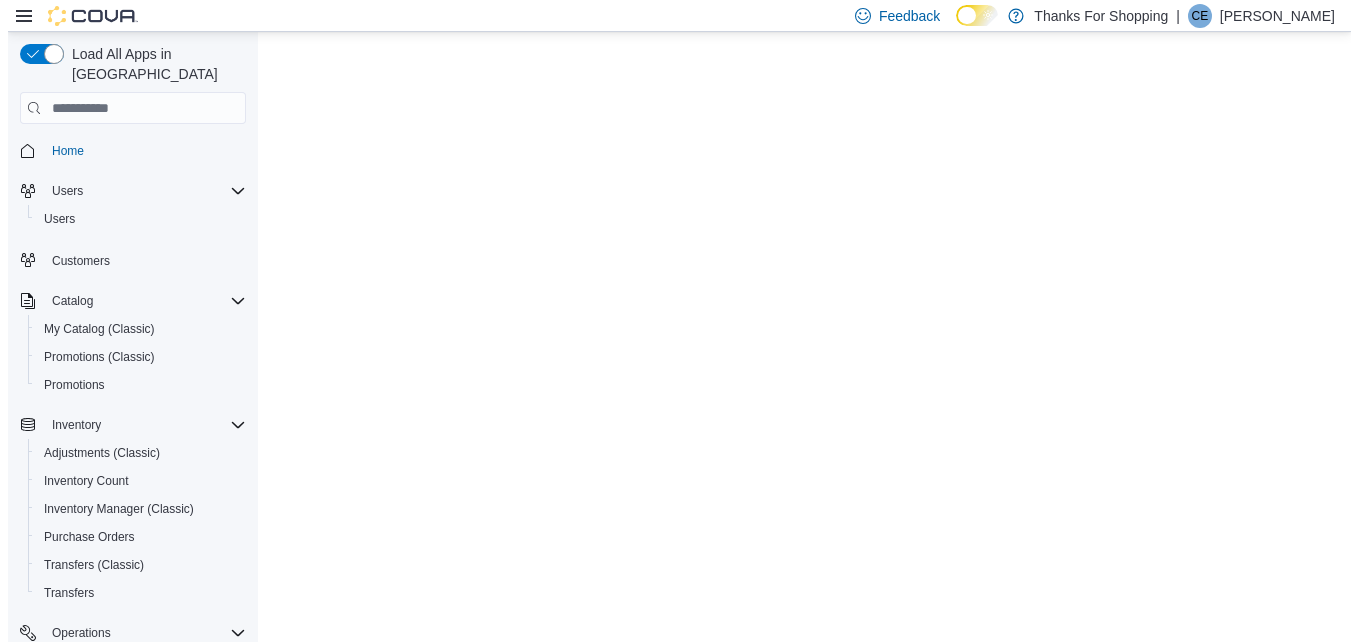 scroll, scrollTop: 0, scrollLeft: 0, axis: both 